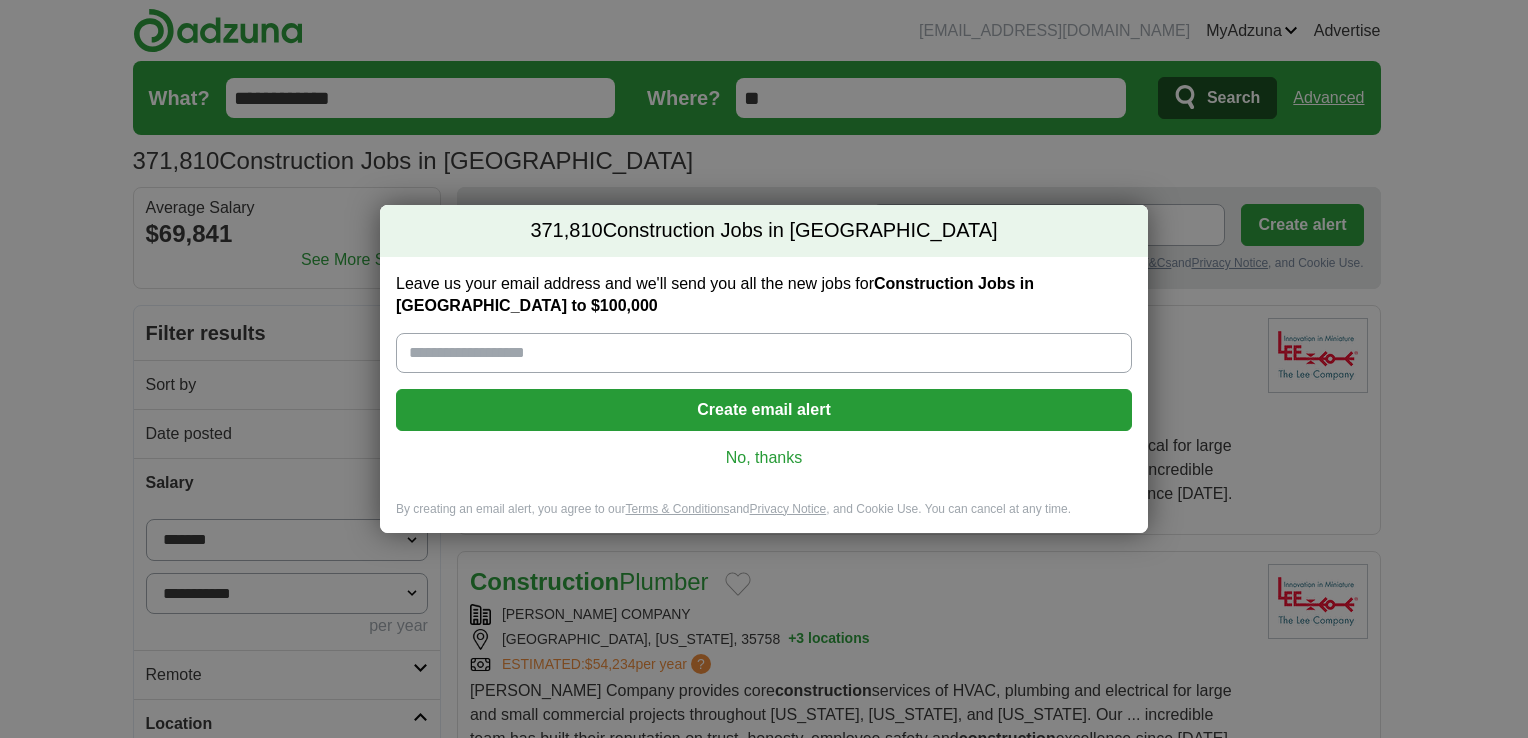 scroll, scrollTop: 0, scrollLeft: 0, axis: both 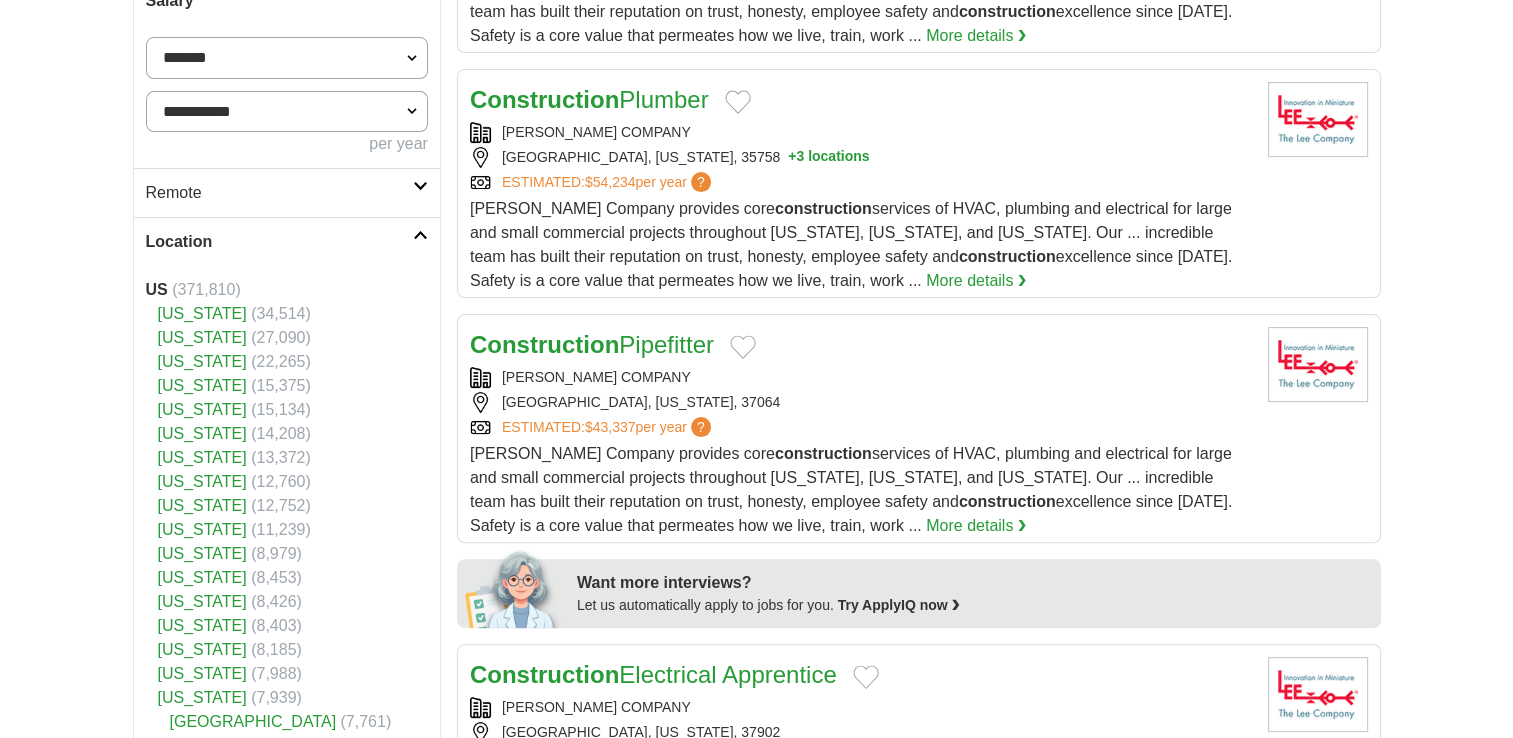 click on "[US_STATE]" at bounding box center (202, 457) 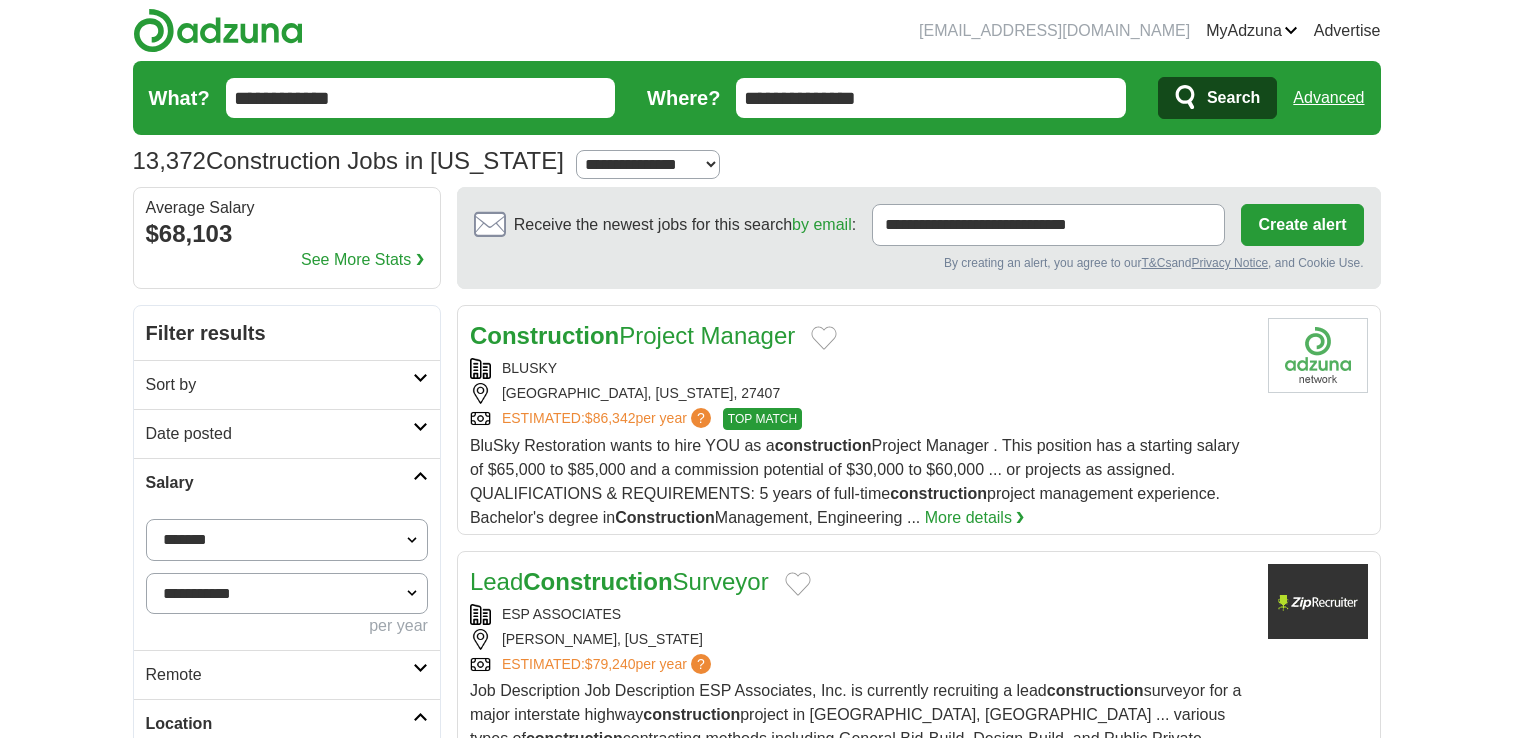 scroll, scrollTop: 0, scrollLeft: 0, axis: both 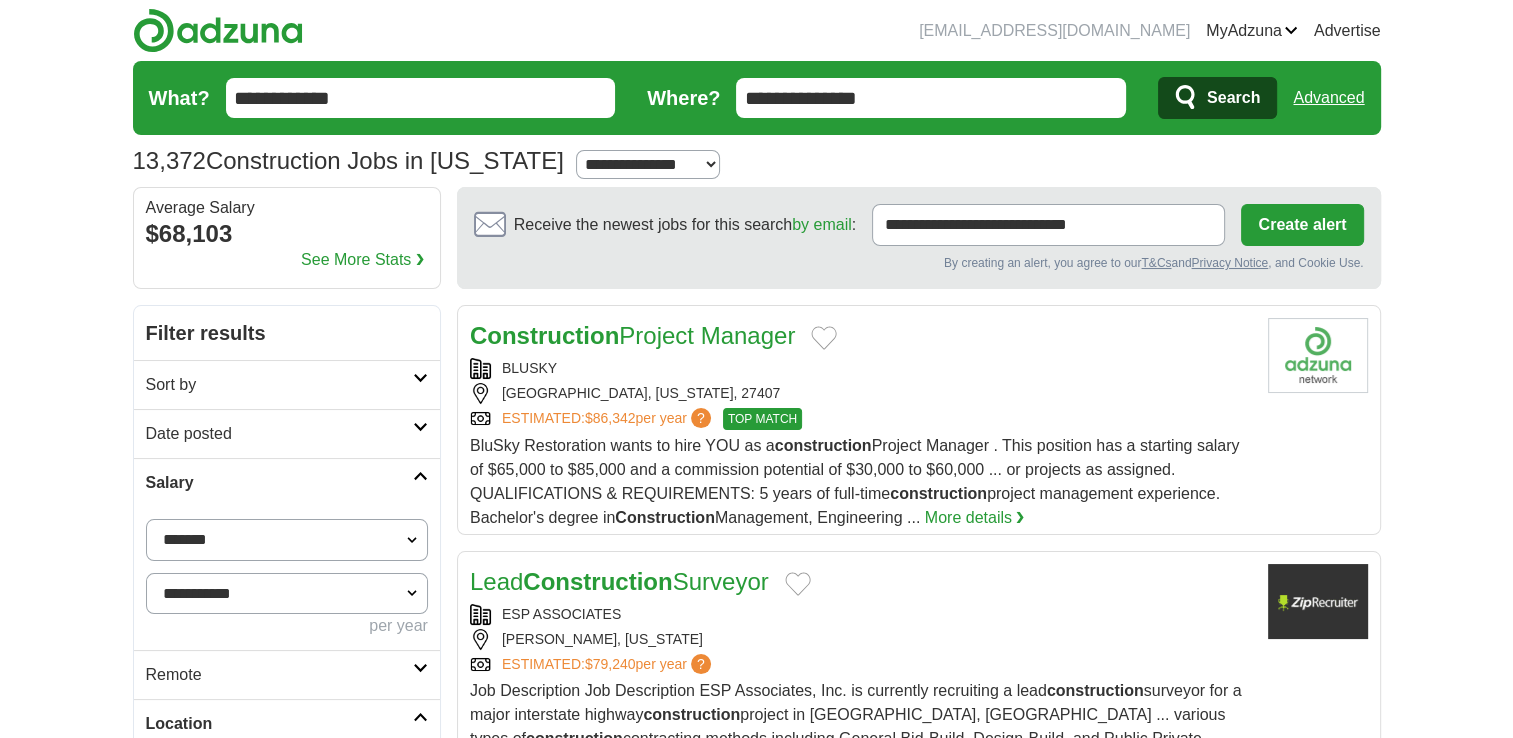 click at bounding box center [420, 378] 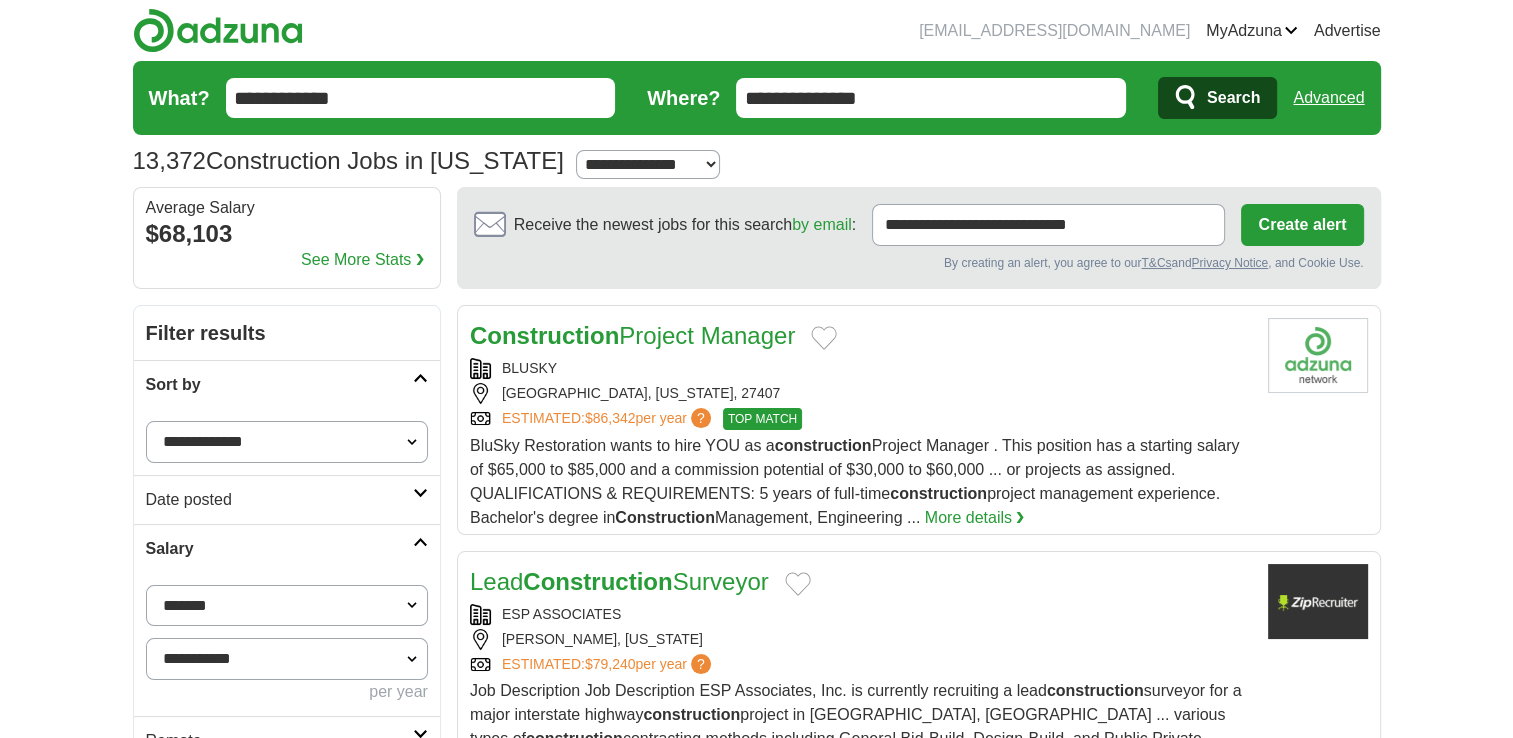 click at bounding box center [420, 378] 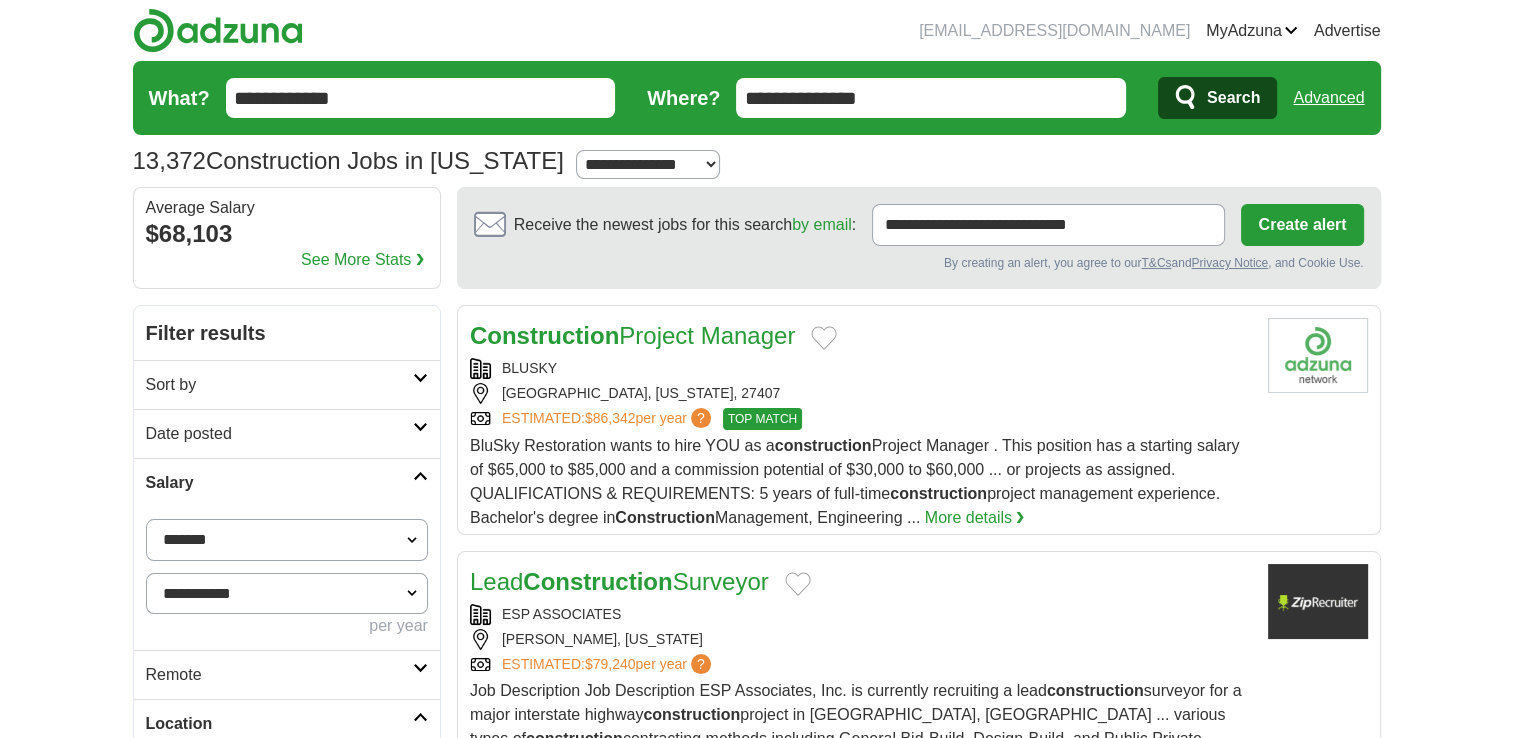click on "BluSky Restoration wants to hire YOU as a  construction  Project Manager . This position has a starting salary of $65,000 to $85,000 and a commission potential of $30,000 to $60,000 ...  or projects as assigned. QUALIFICATIONS & REQUIREMENTS: 5 years of full-time  construction  project management experience. Bachelor's degree in  Construction  Management, Engineering ..." at bounding box center (855, 481) 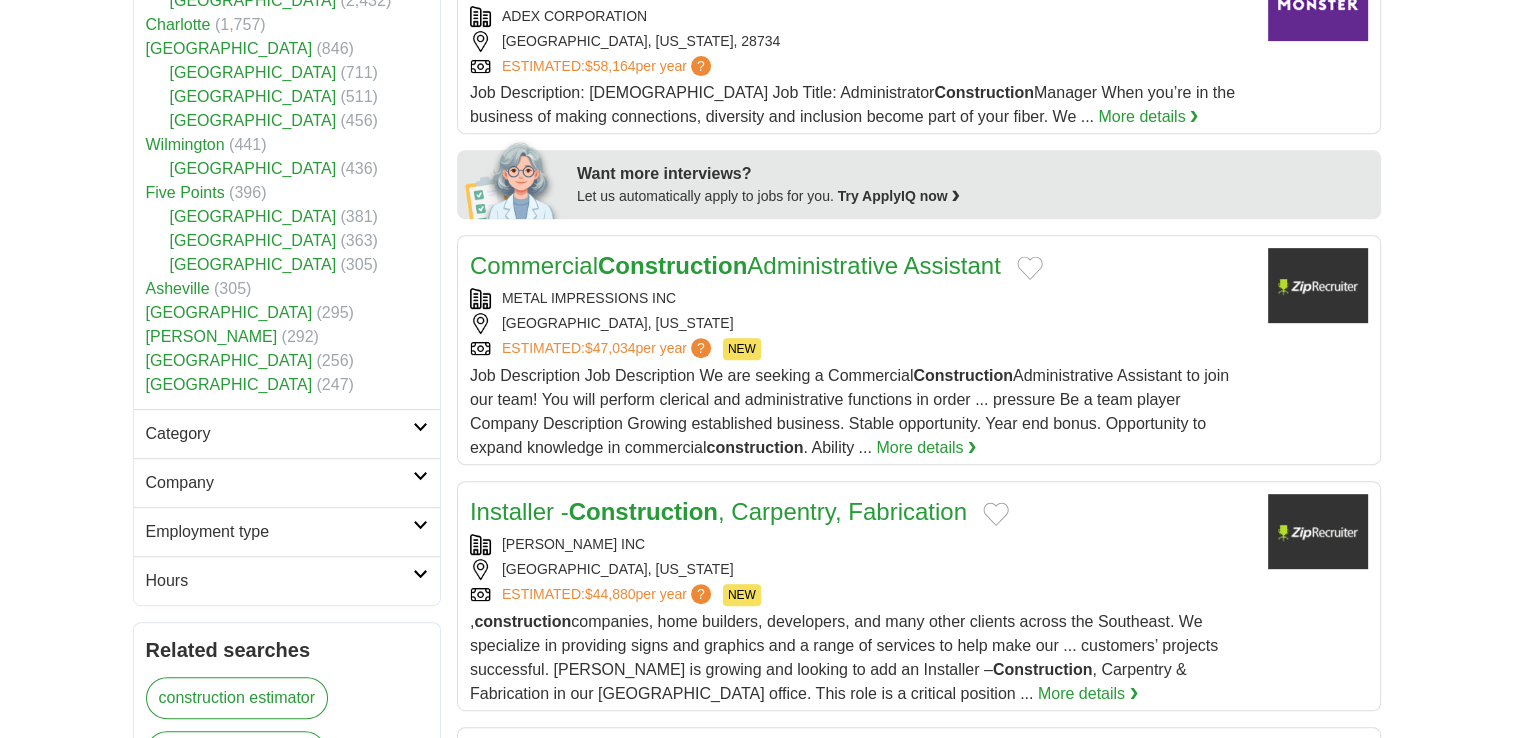 scroll, scrollTop: 855, scrollLeft: 0, axis: vertical 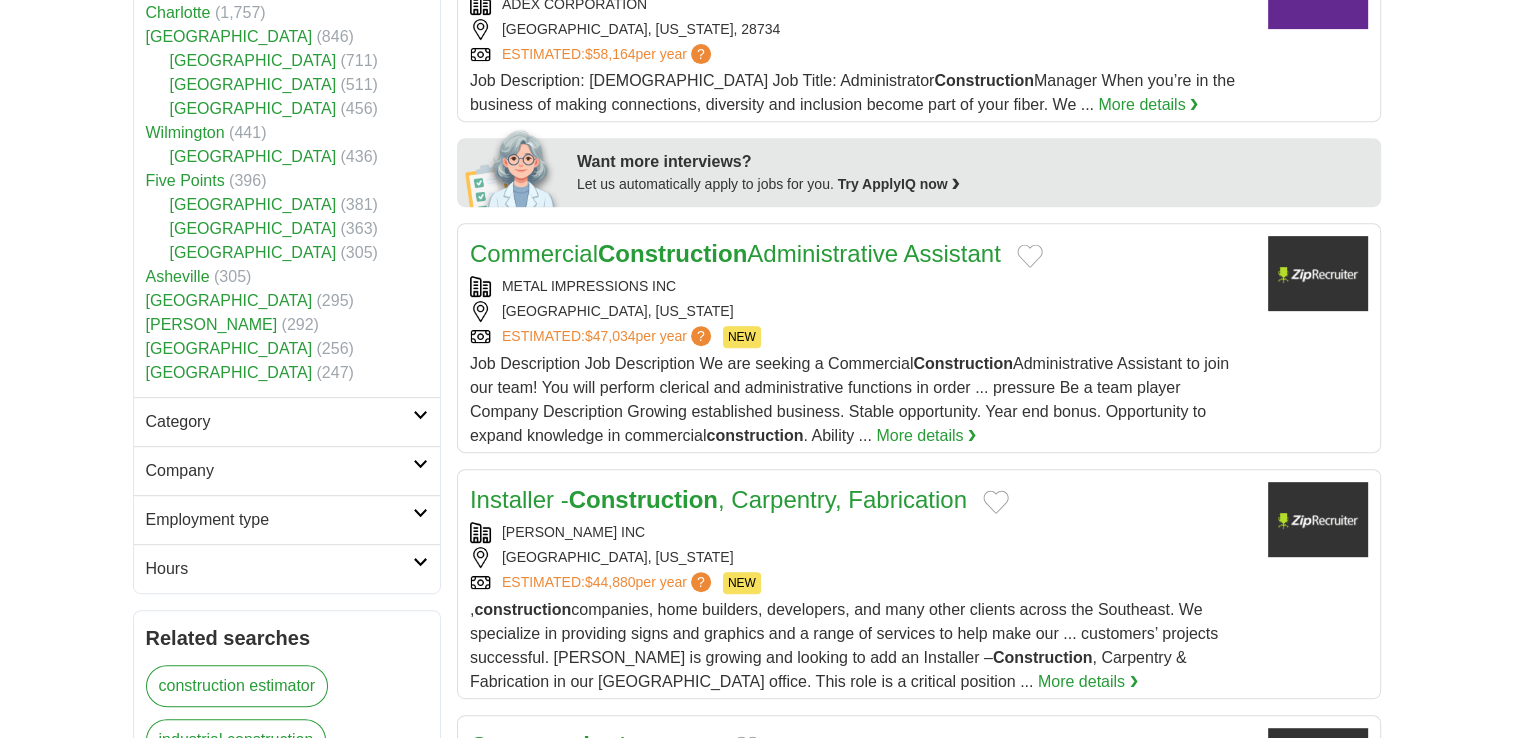 click on "Asheville" at bounding box center [178, 276] 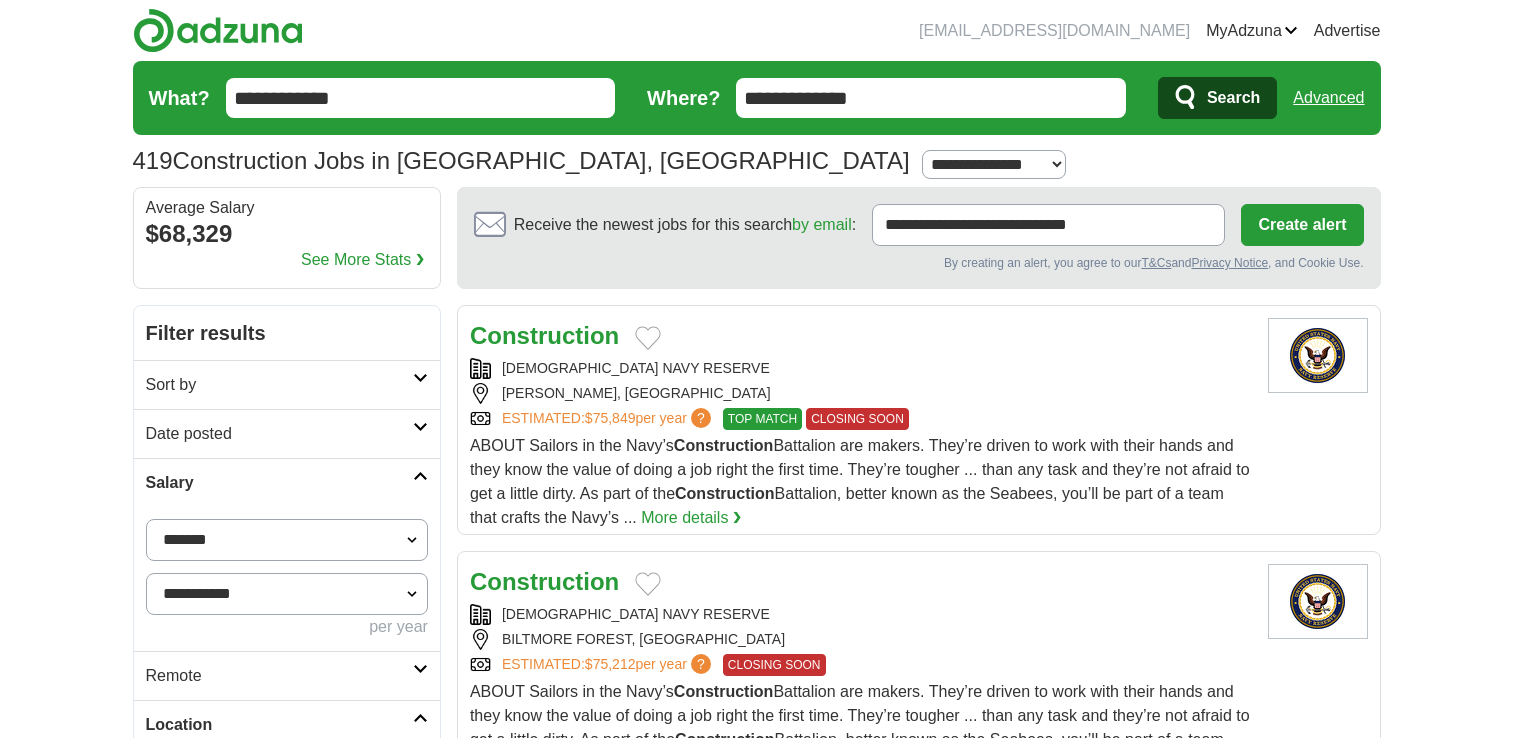 scroll, scrollTop: 0, scrollLeft: 0, axis: both 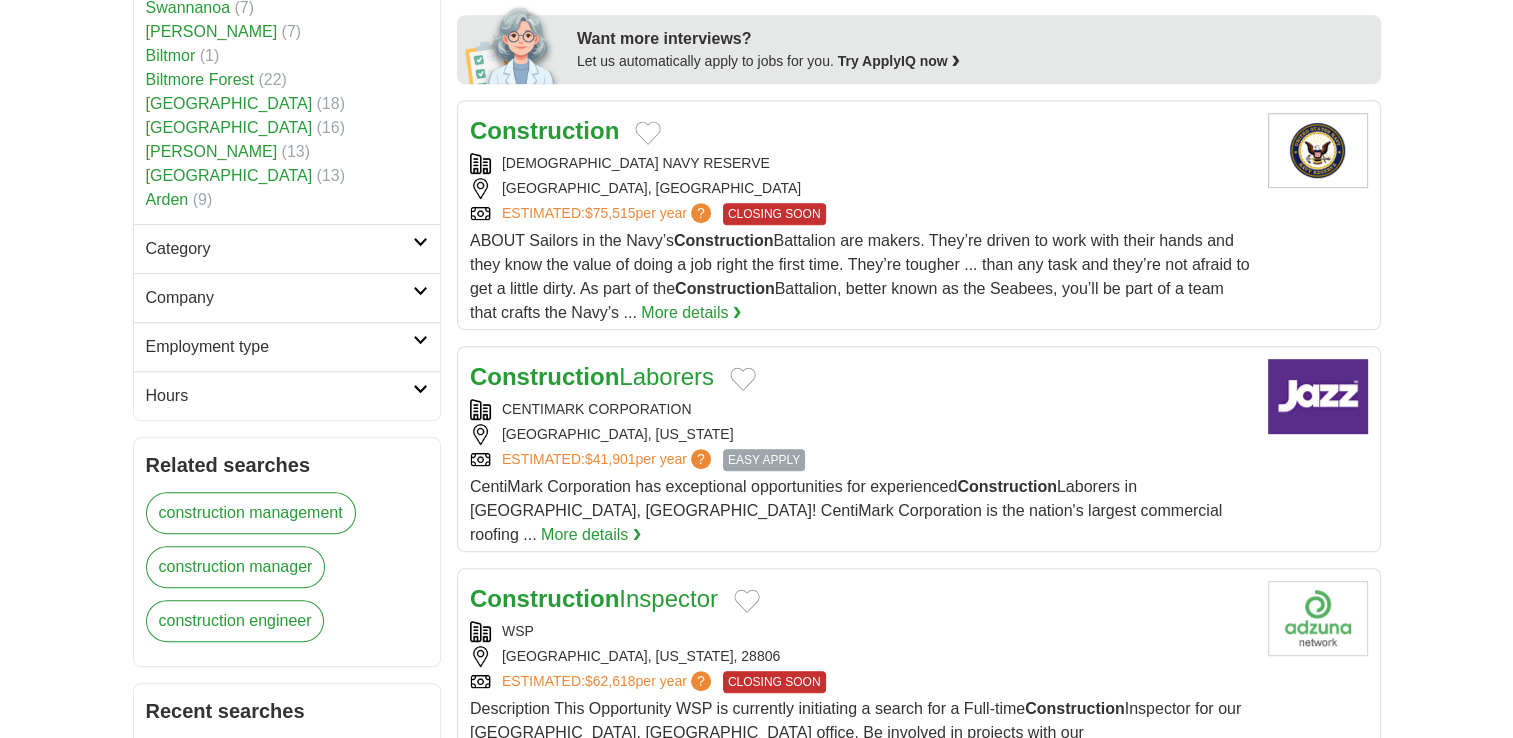 click at bounding box center (420, 242) 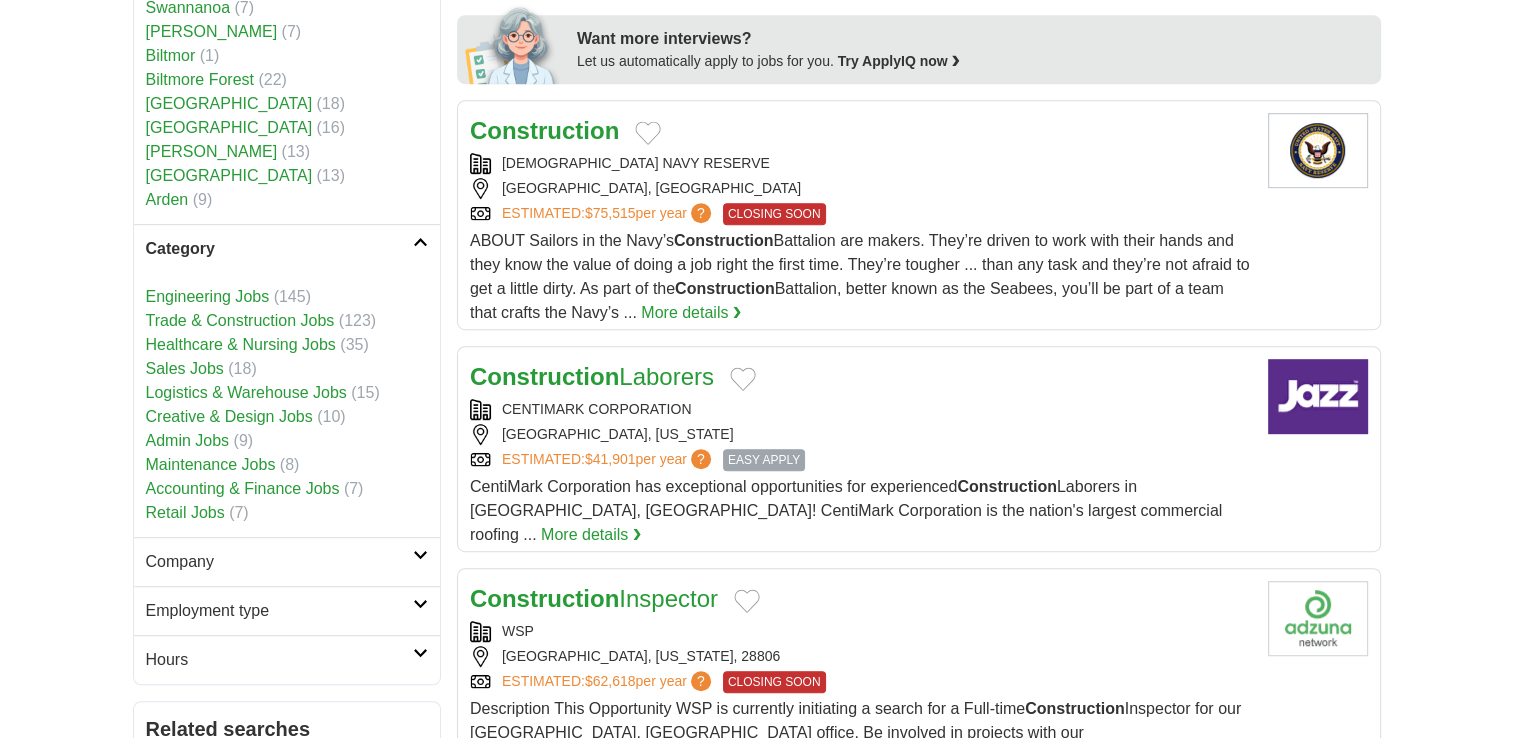 click on "Trade & Construction Jobs" at bounding box center [240, 320] 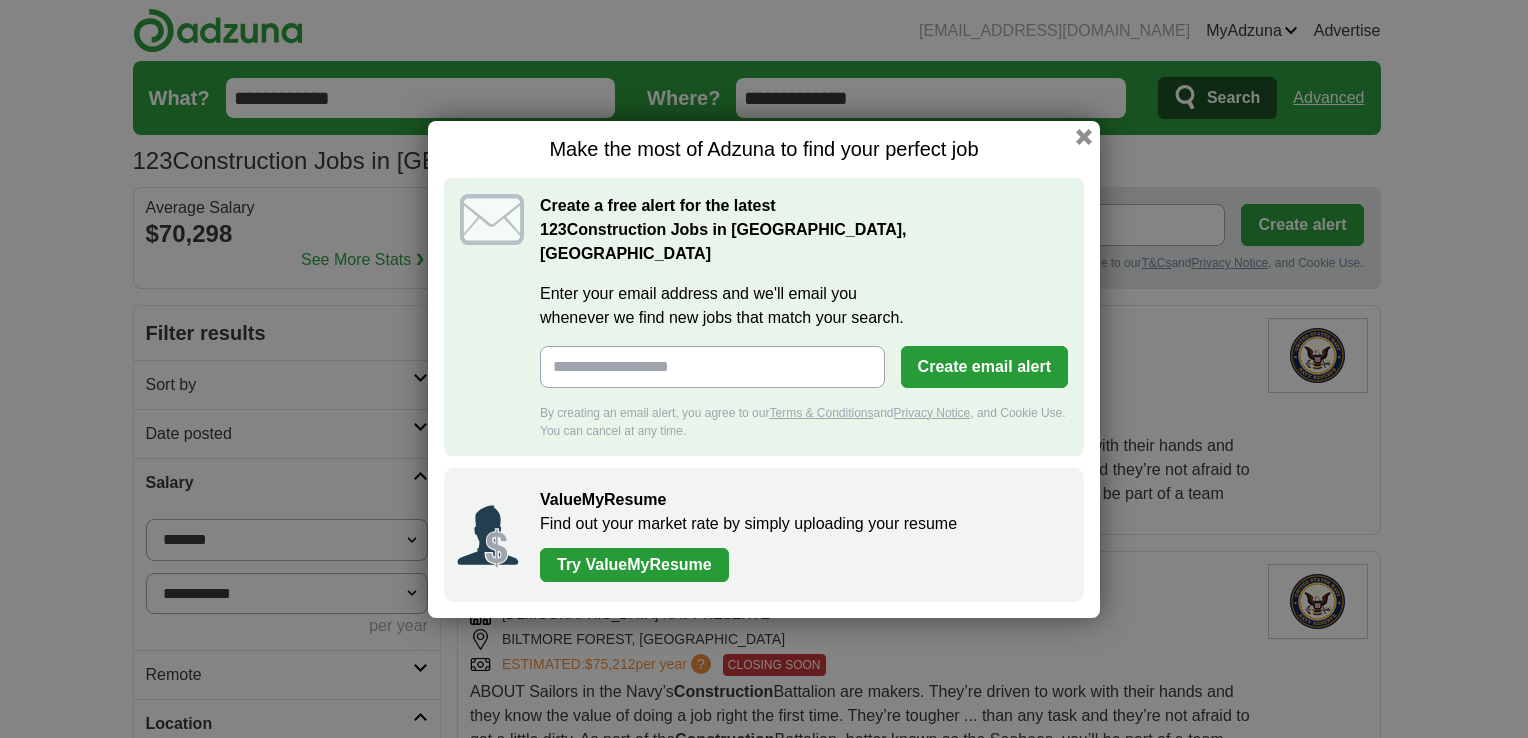 scroll, scrollTop: 0, scrollLeft: 0, axis: both 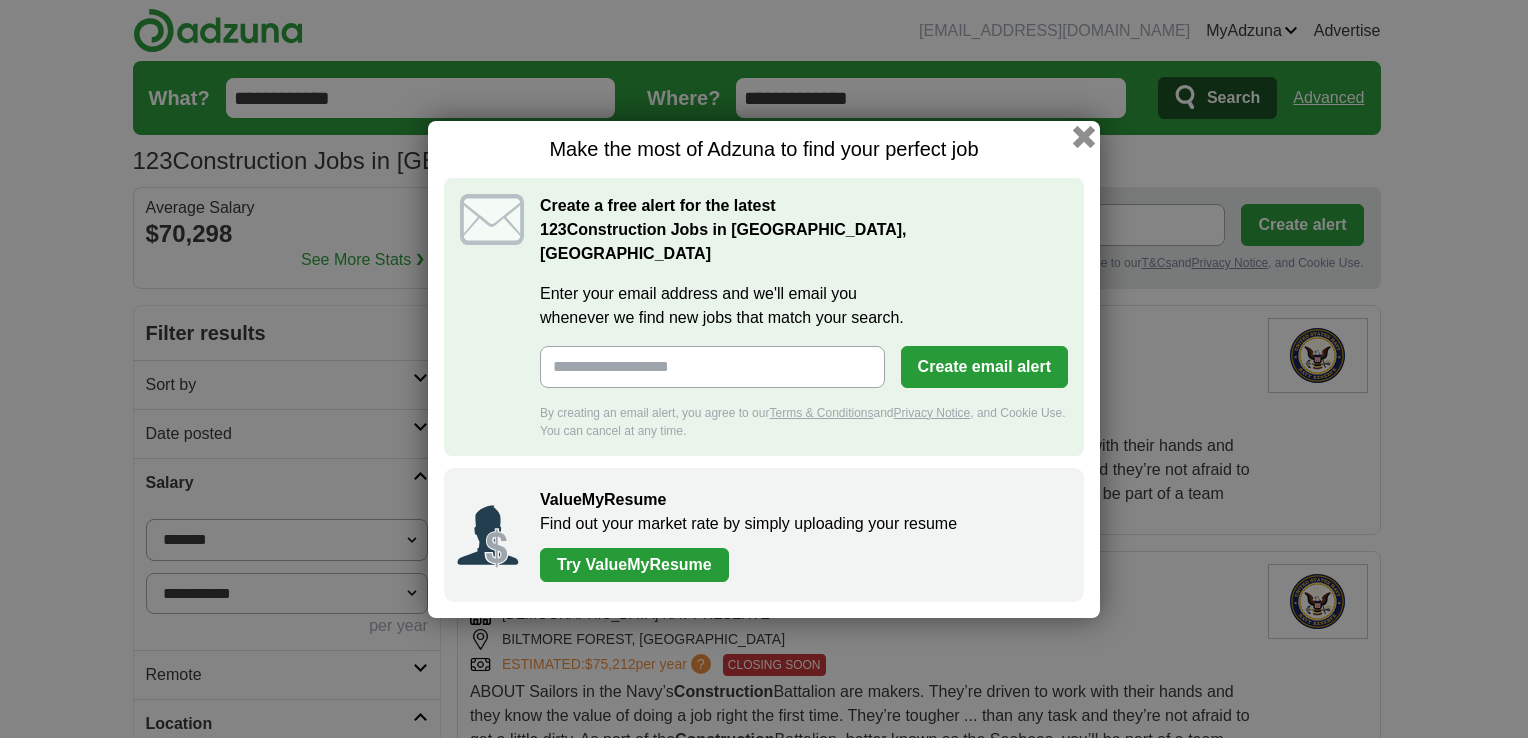 click at bounding box center [1084, 136] 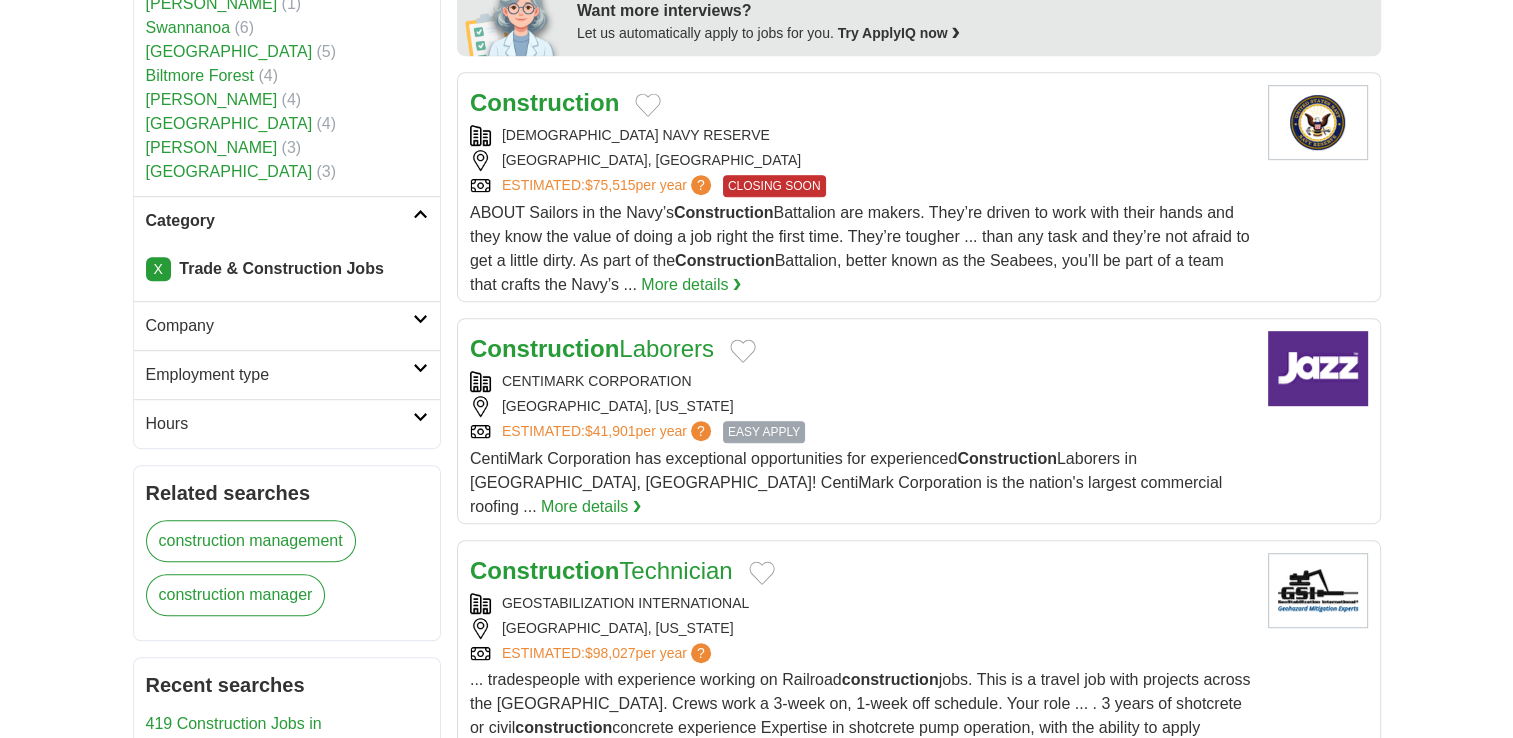 scroll, scrollTop: 1060, scrollLeft: 0, axis: vertical 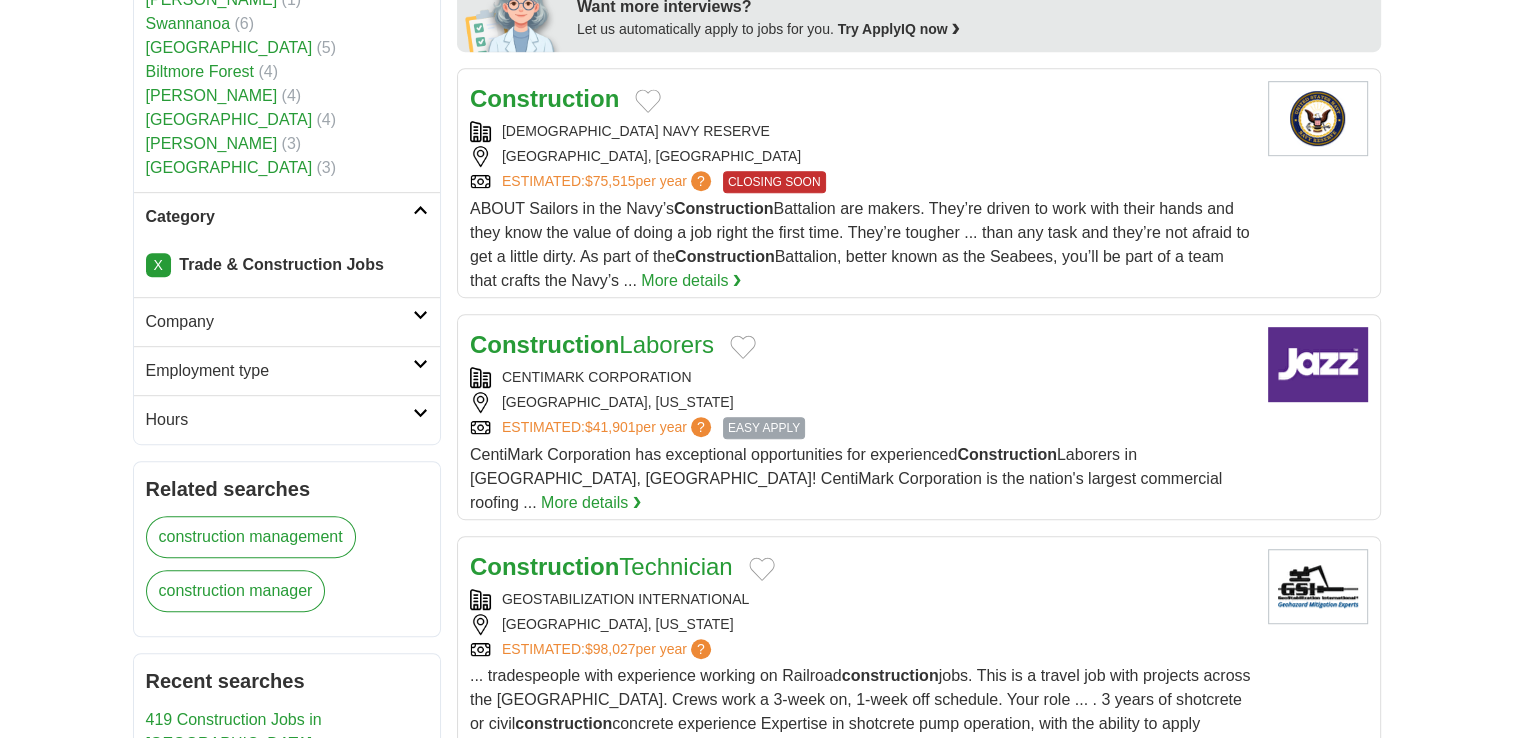 click at bounding box center (420, 210) 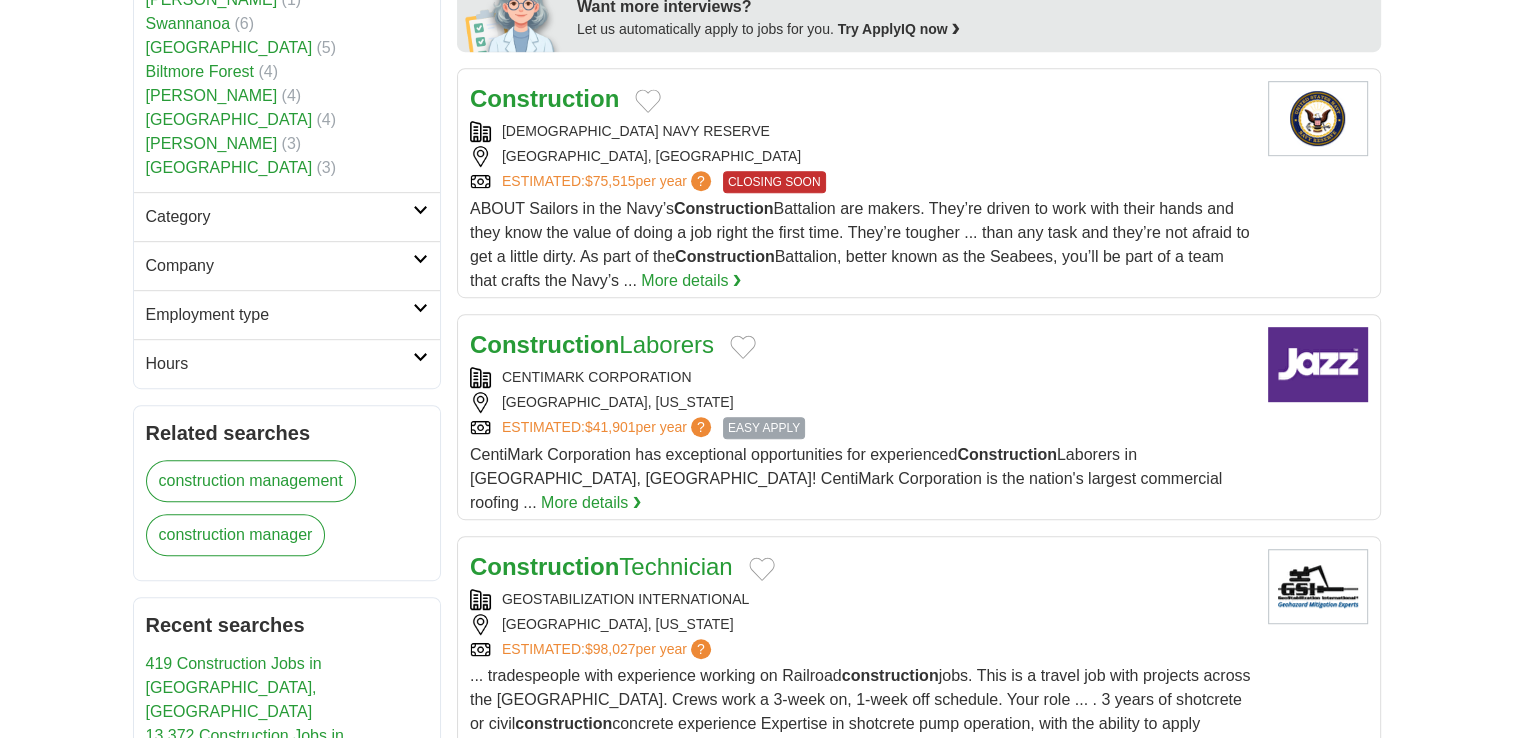 click at bounding box center (420, 210) 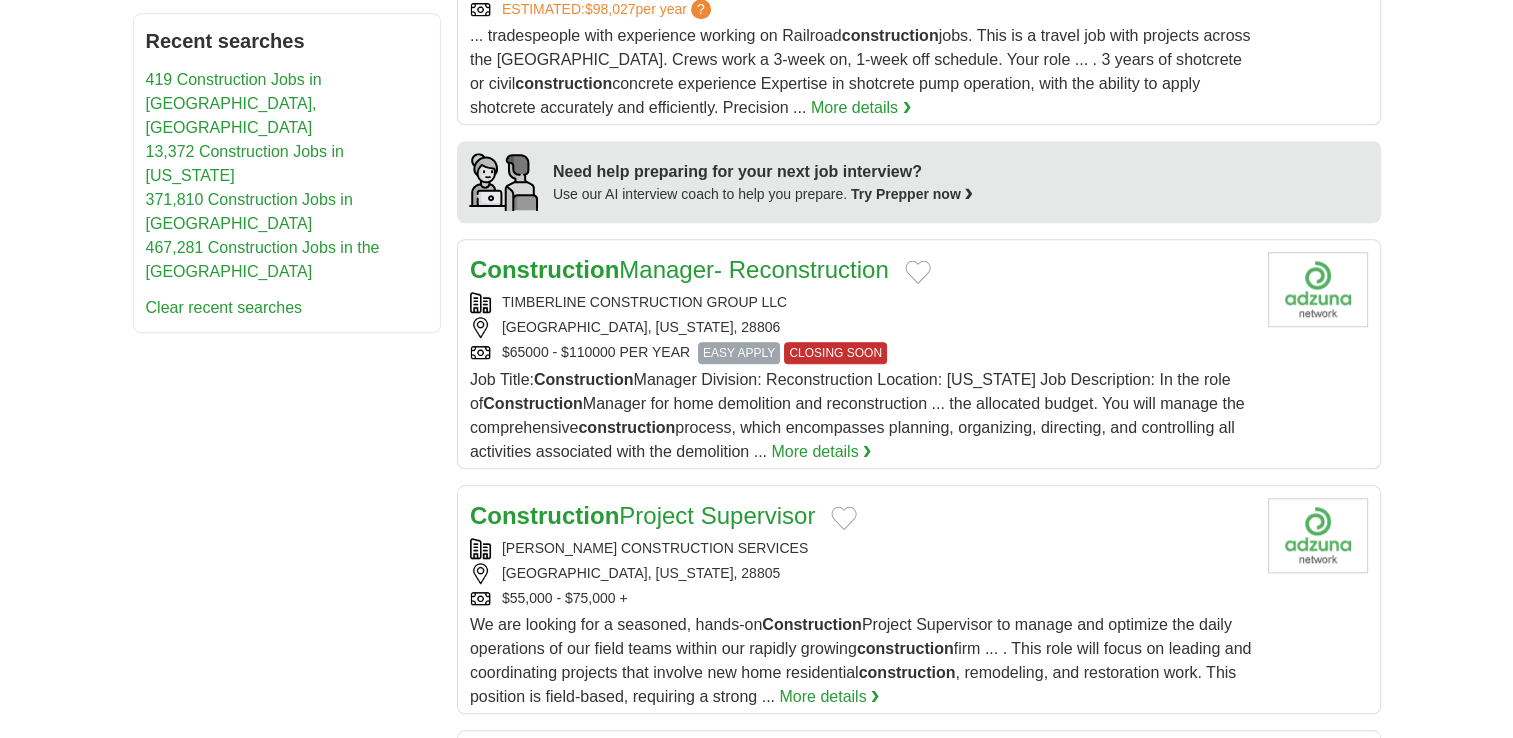 scroll, scrollTop: 1705, scrollLeft: 0, axis: vertical 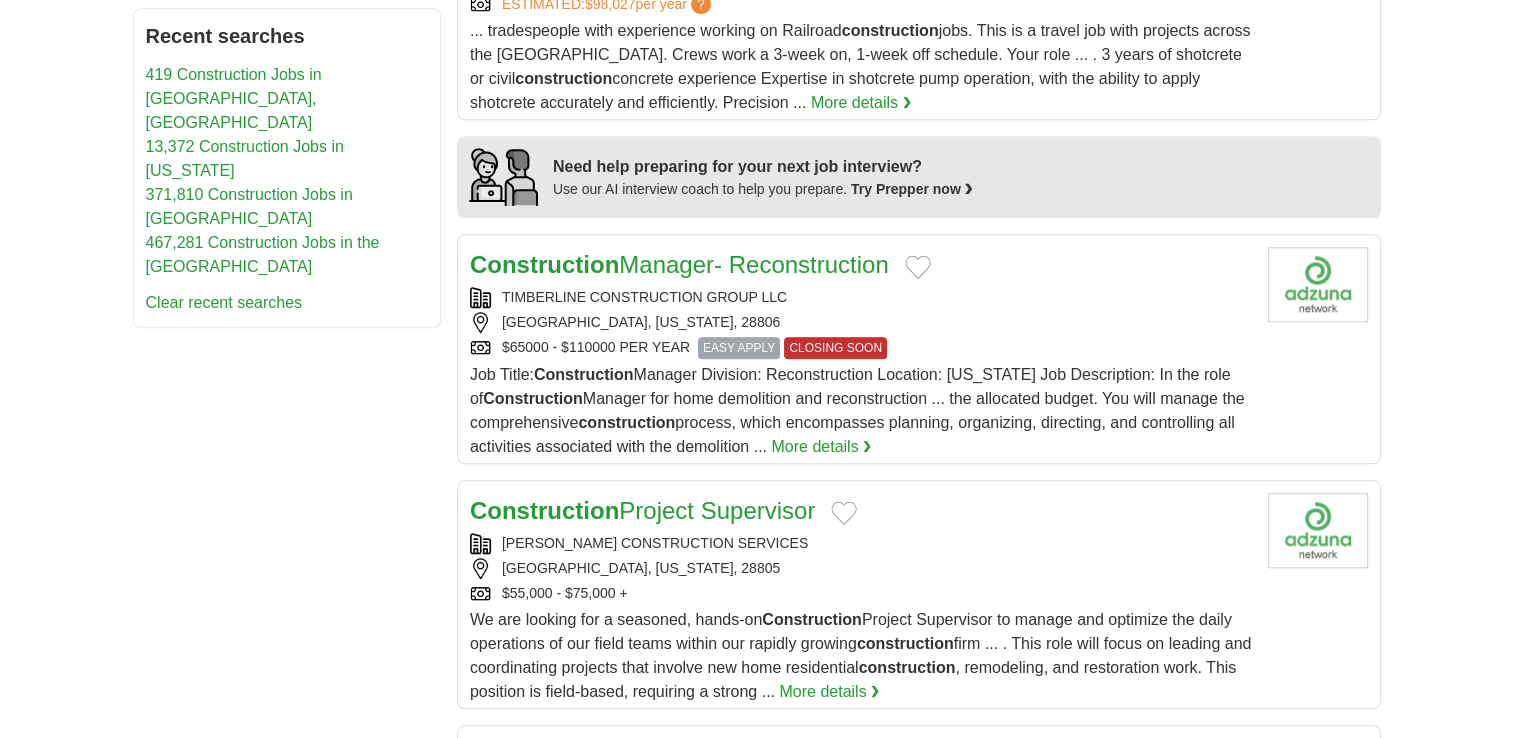 click on "More details ❯" at bounding box center [821, 447] 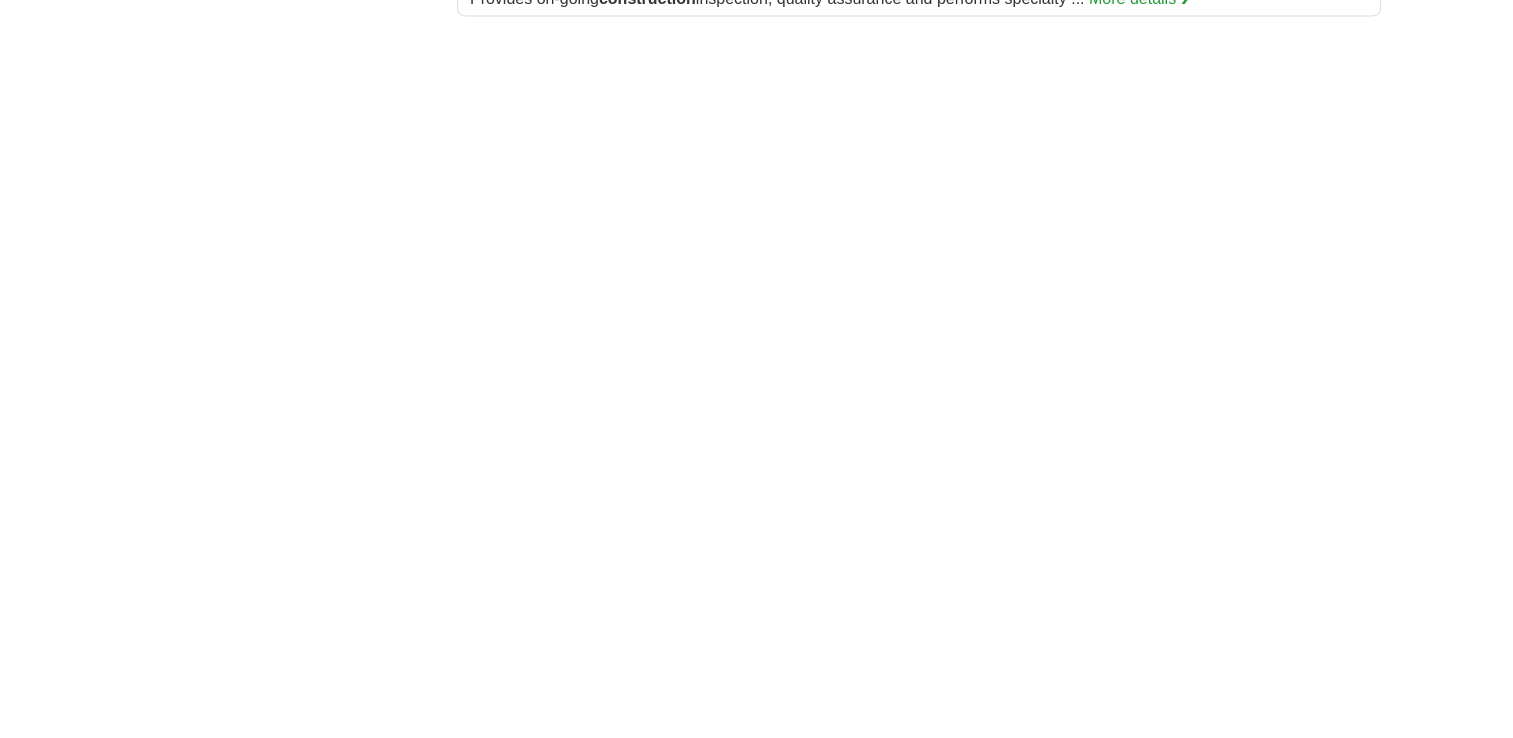 scroll, scrollTop: 3022, scrollLeft: 0, axis: vertical 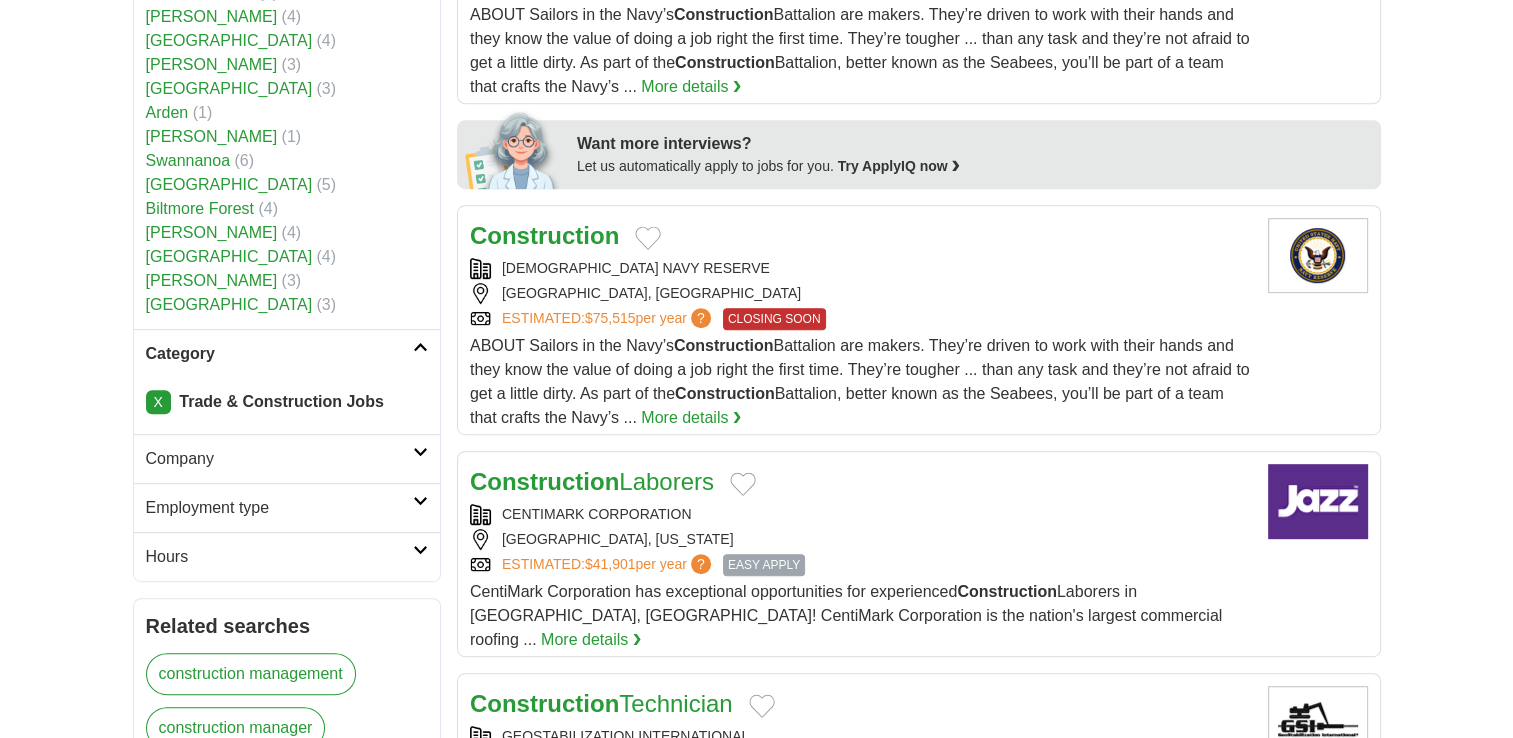 click on "X" at bounding box center (158, 402) 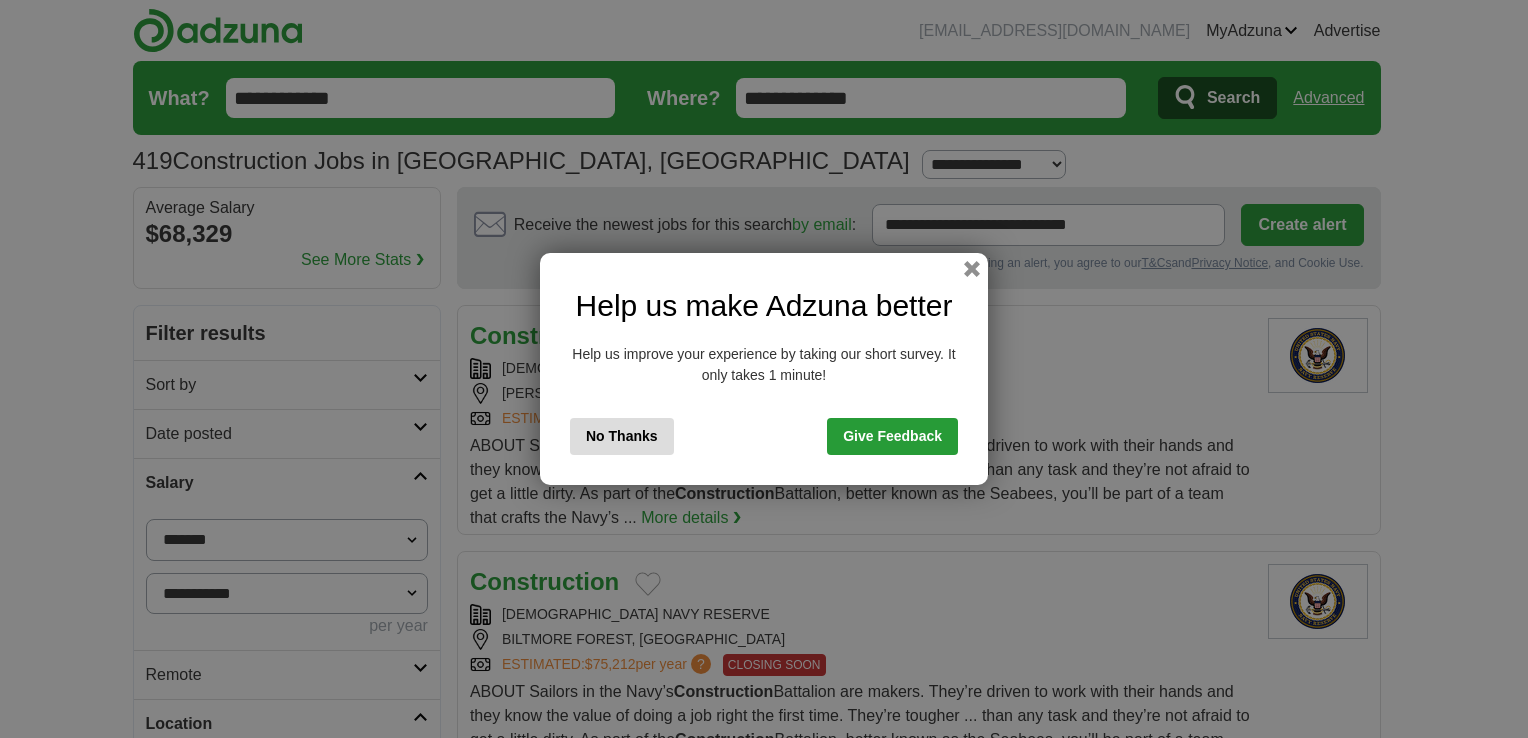 scroll, scrollTop: 0, scrollLeft: 0, axis: both 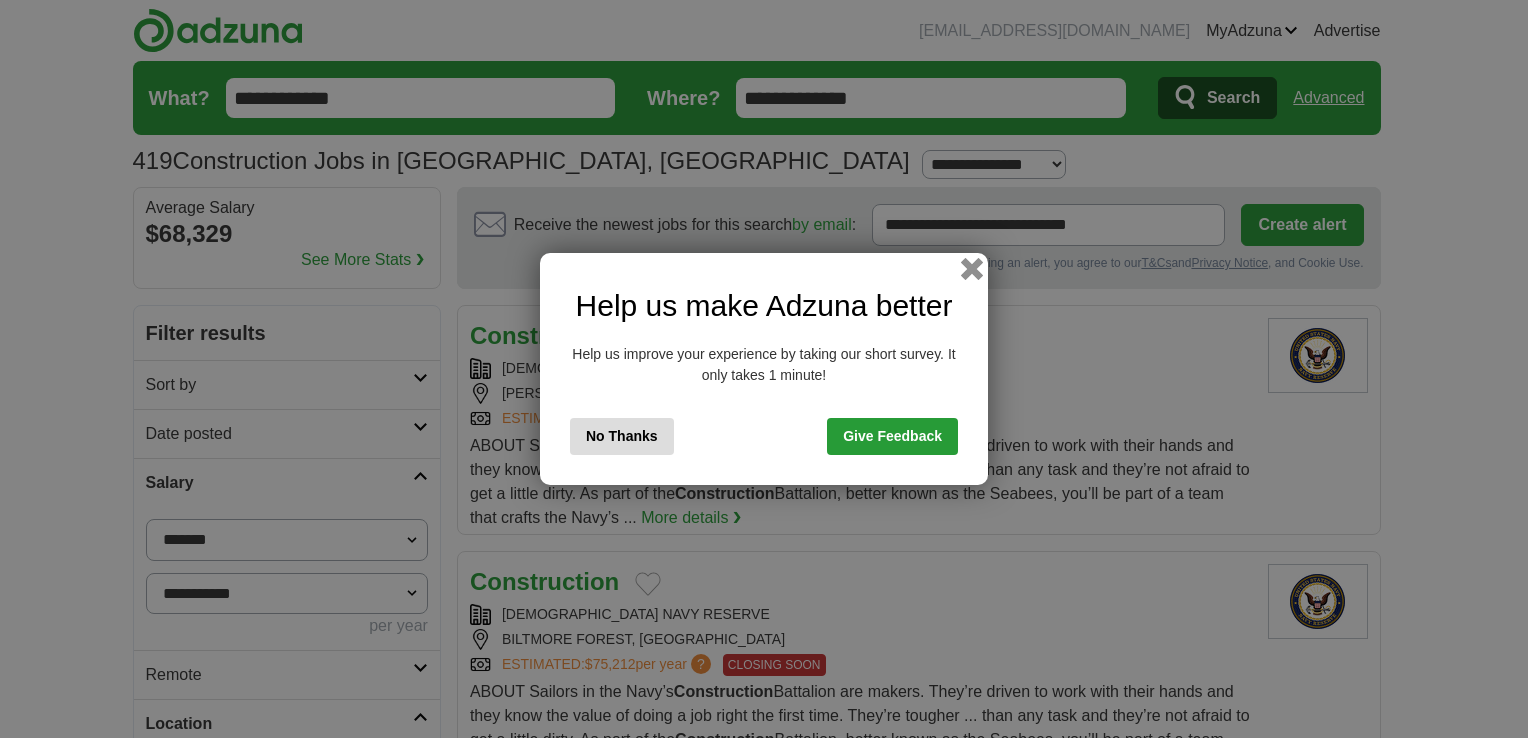click at bounding box center (972, 269) 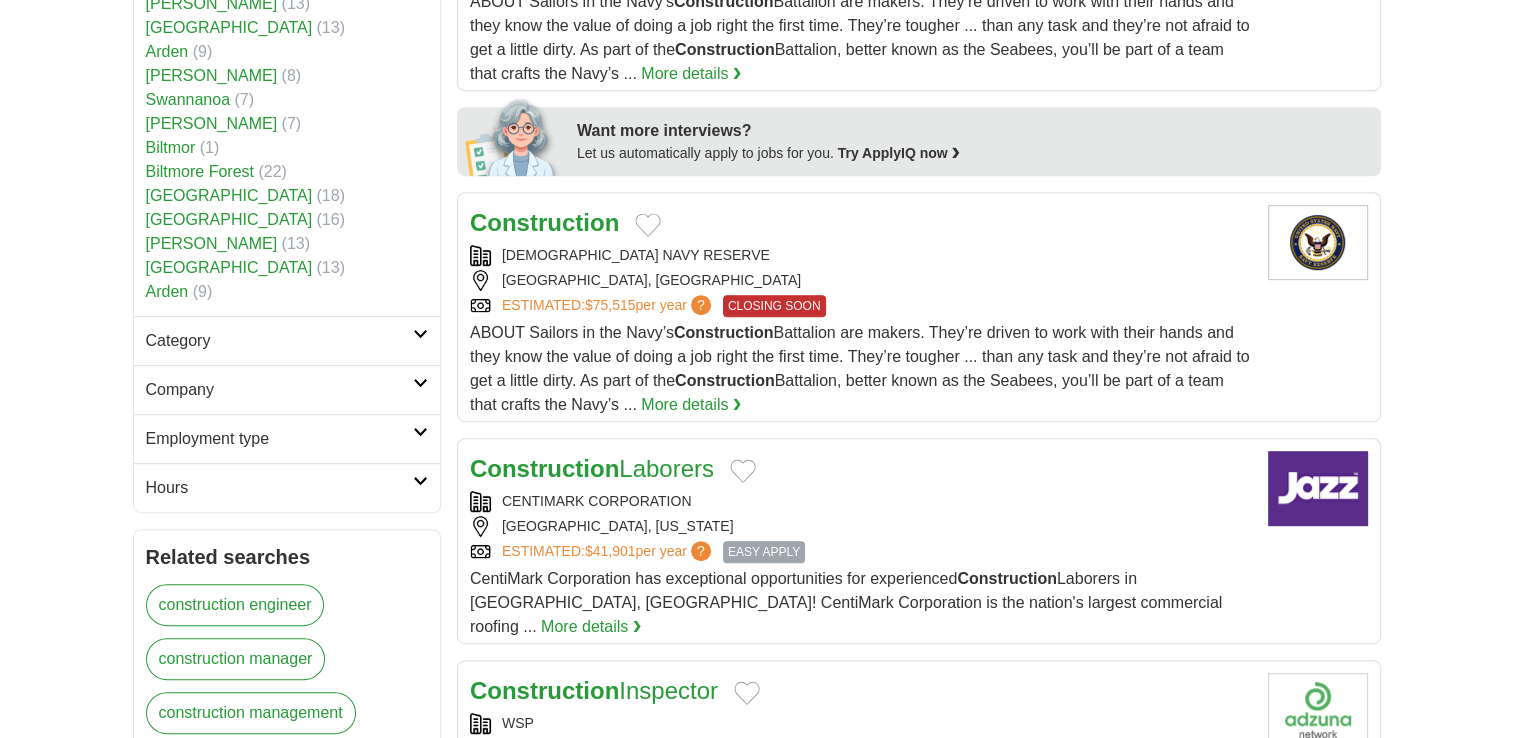scroll, scrollTop: 992, scrollLeft: 0, axis: vertical 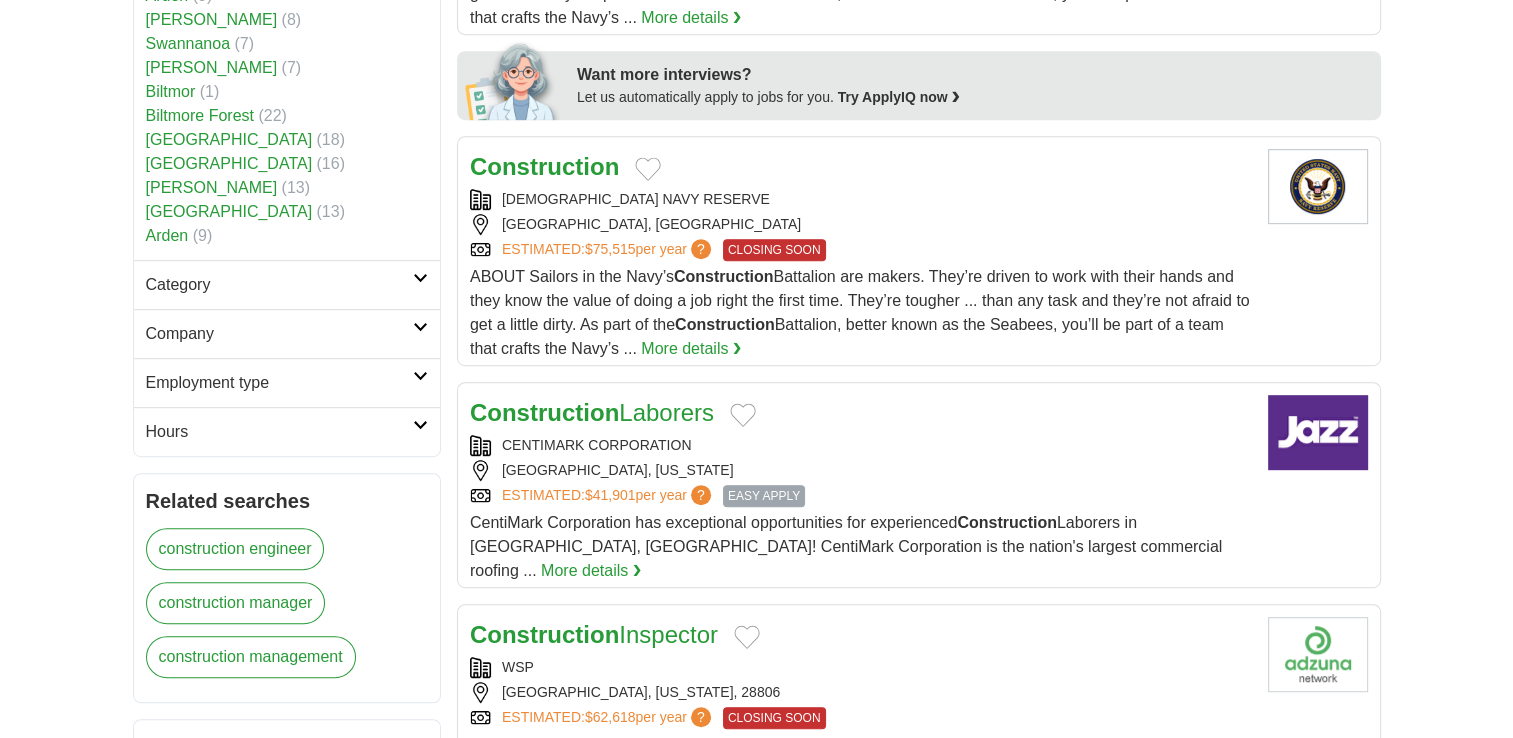 click at bounding box center [420, 278] 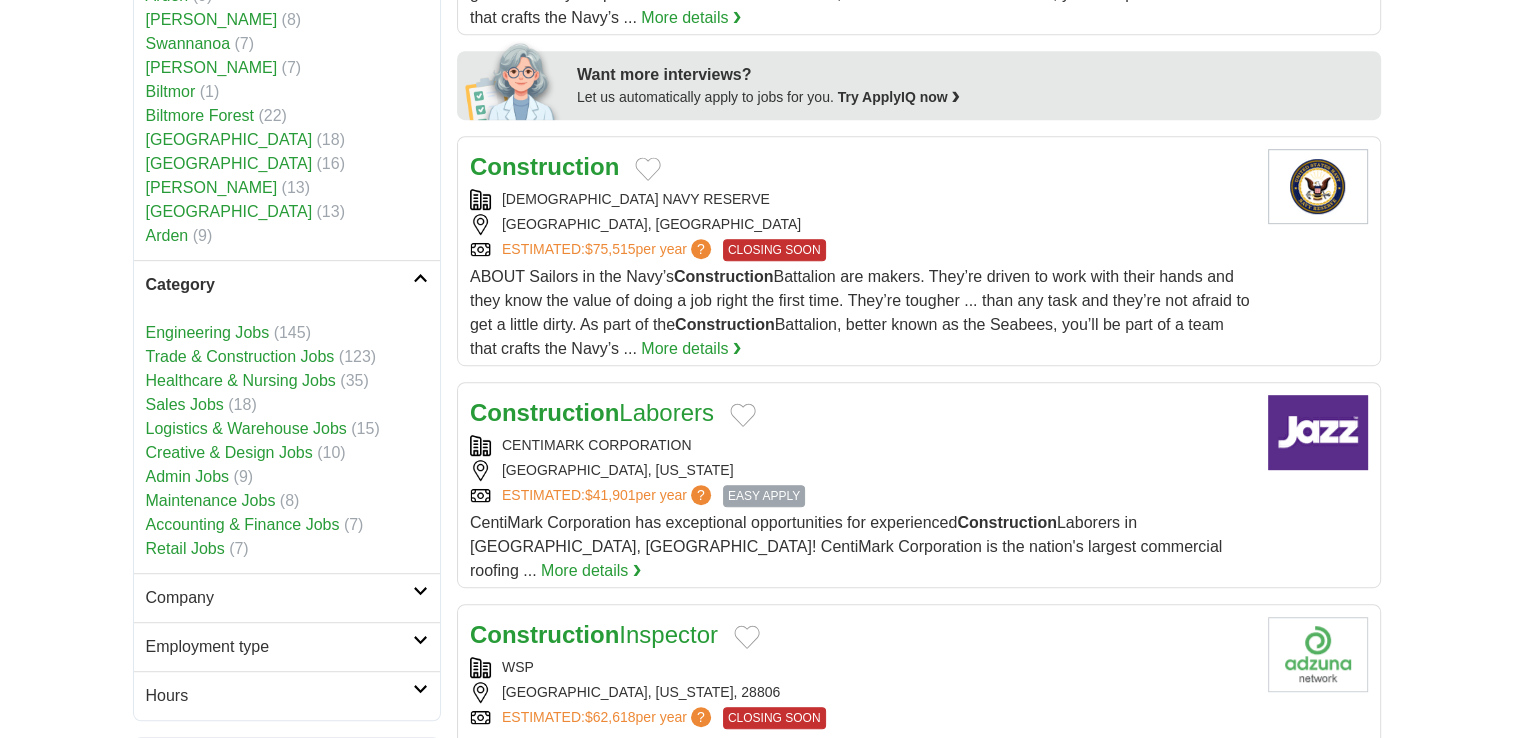 click on "Maintenance Jobs" at bounding box center (211, 500) 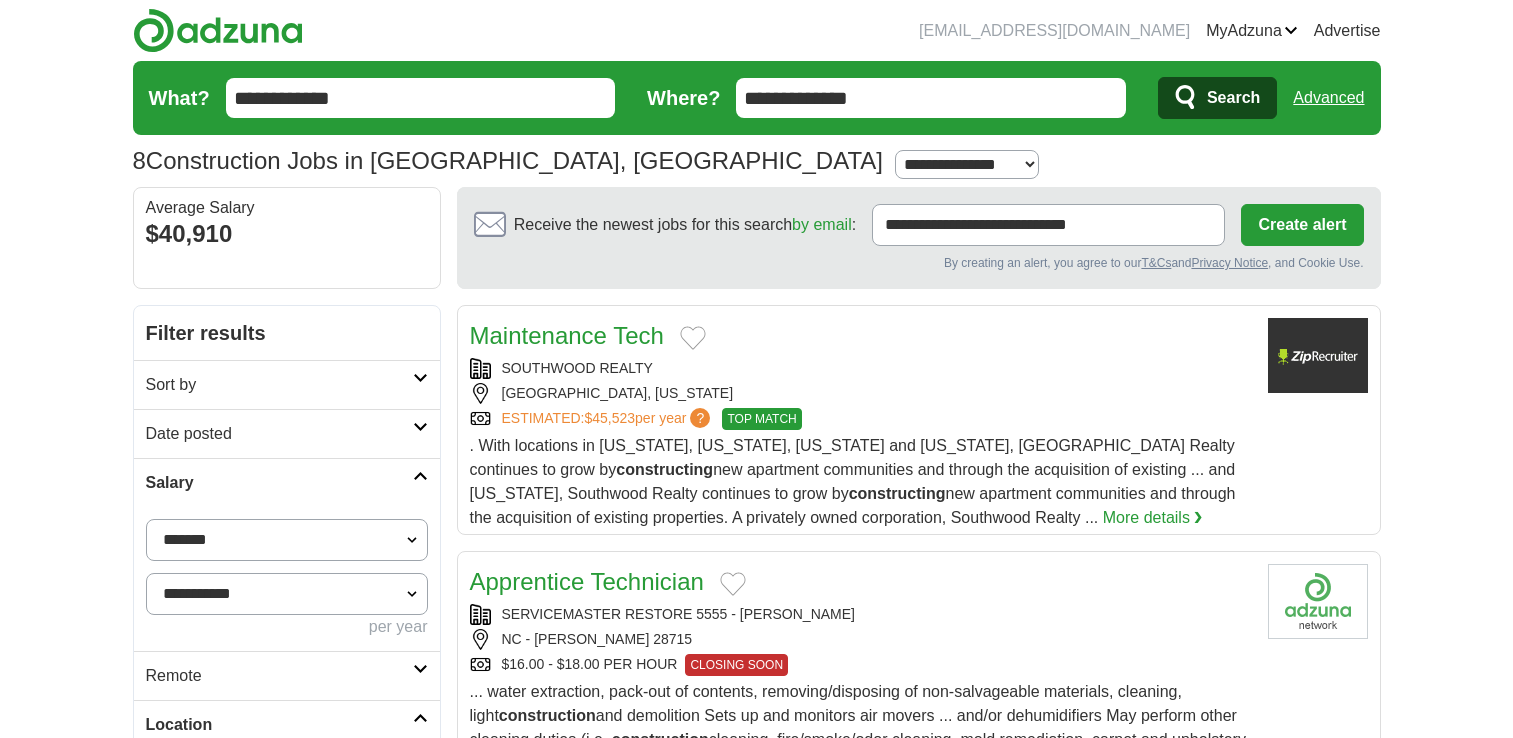 scroll, scrollTop: 0, scrollLeft: 0, axis: both 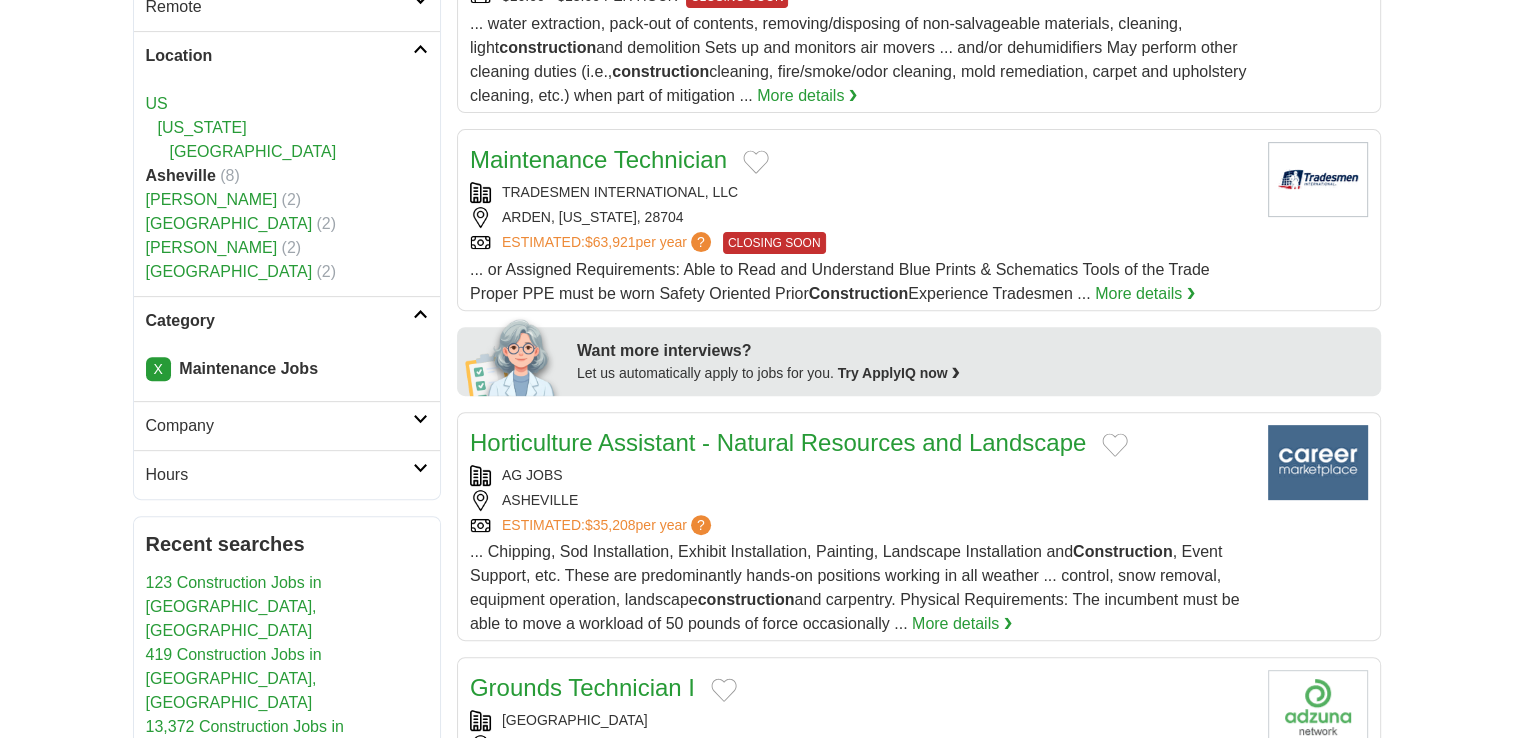 click on "X" at bounding box center [158, 369] 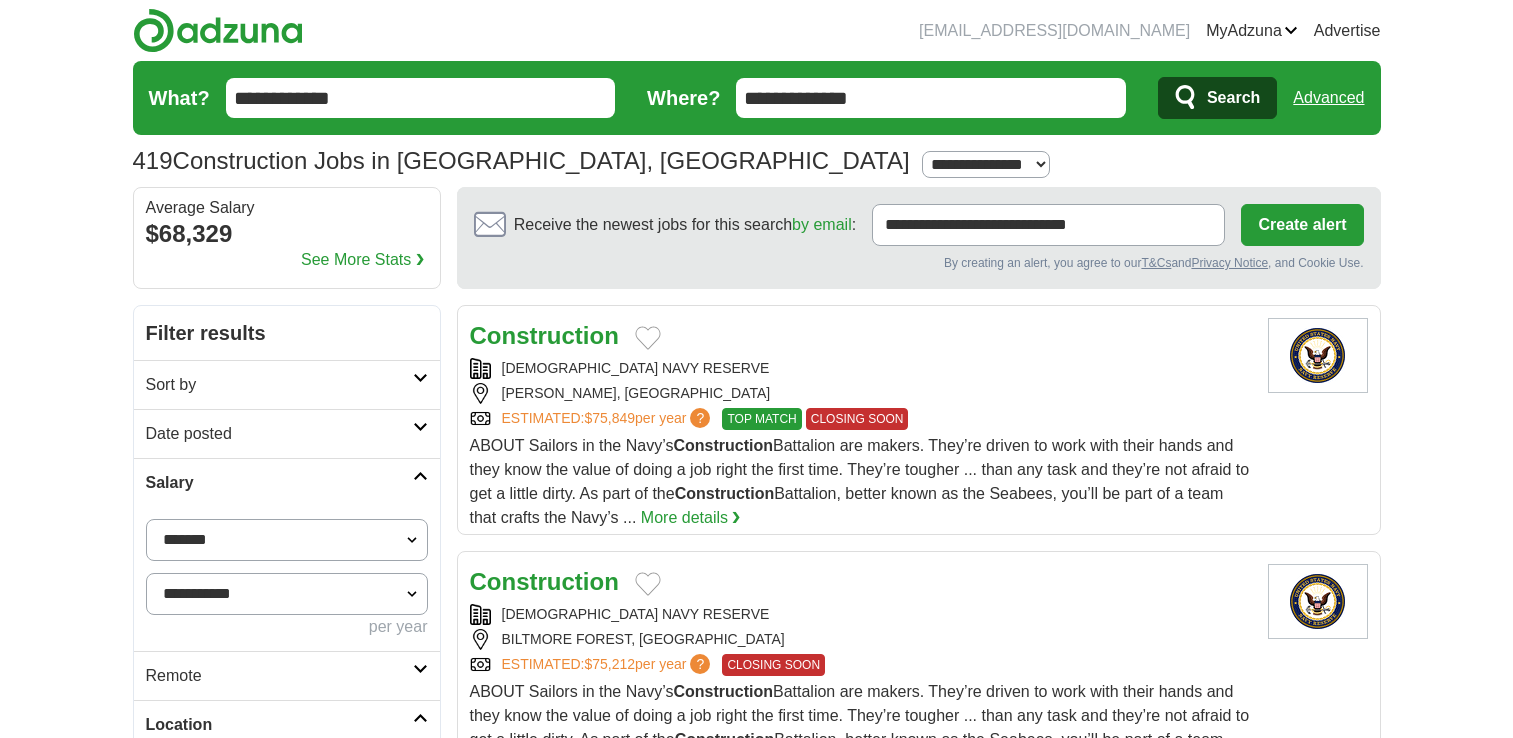 scroll, scrollTop: 0, scrollLeft: 0, axis: both 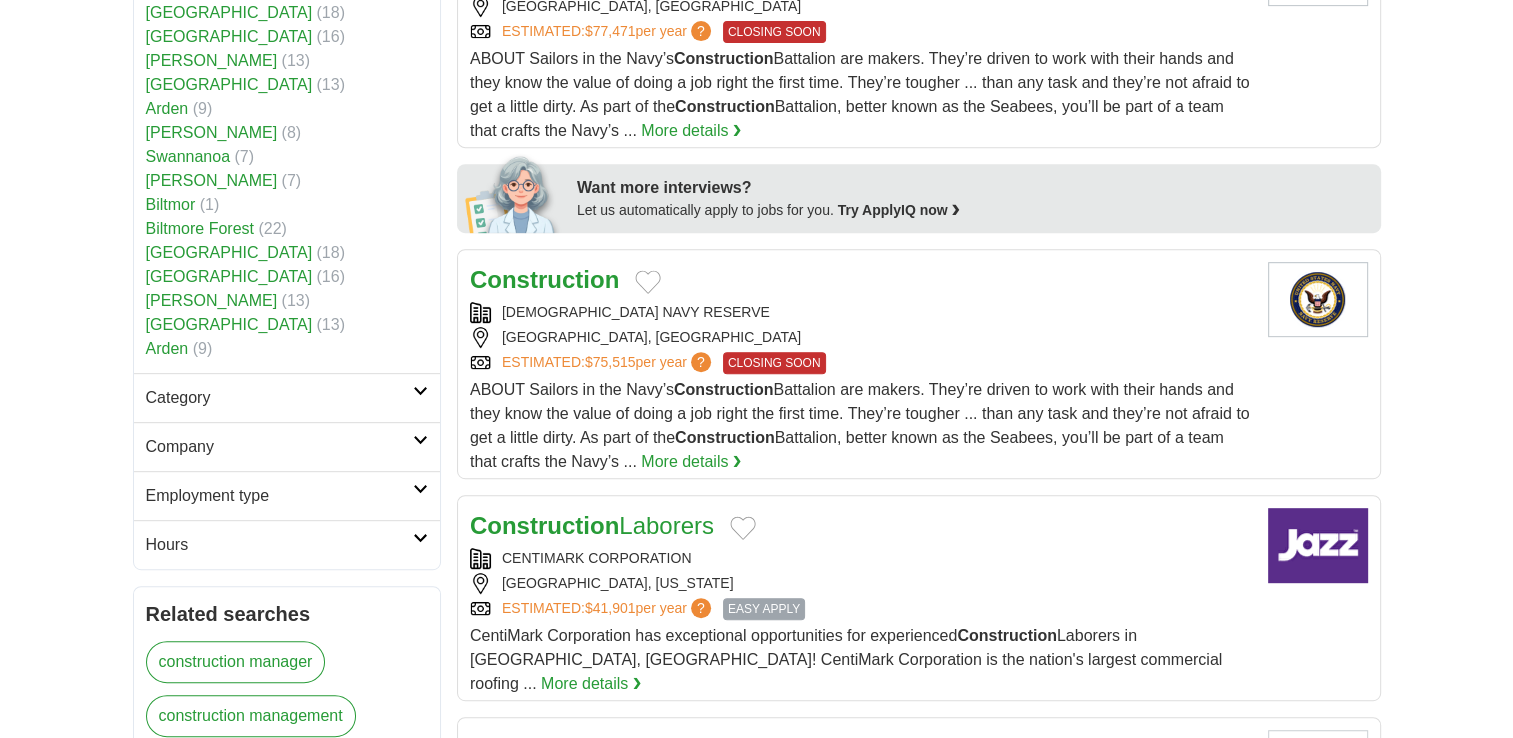 click at bounding box center [420, 391] 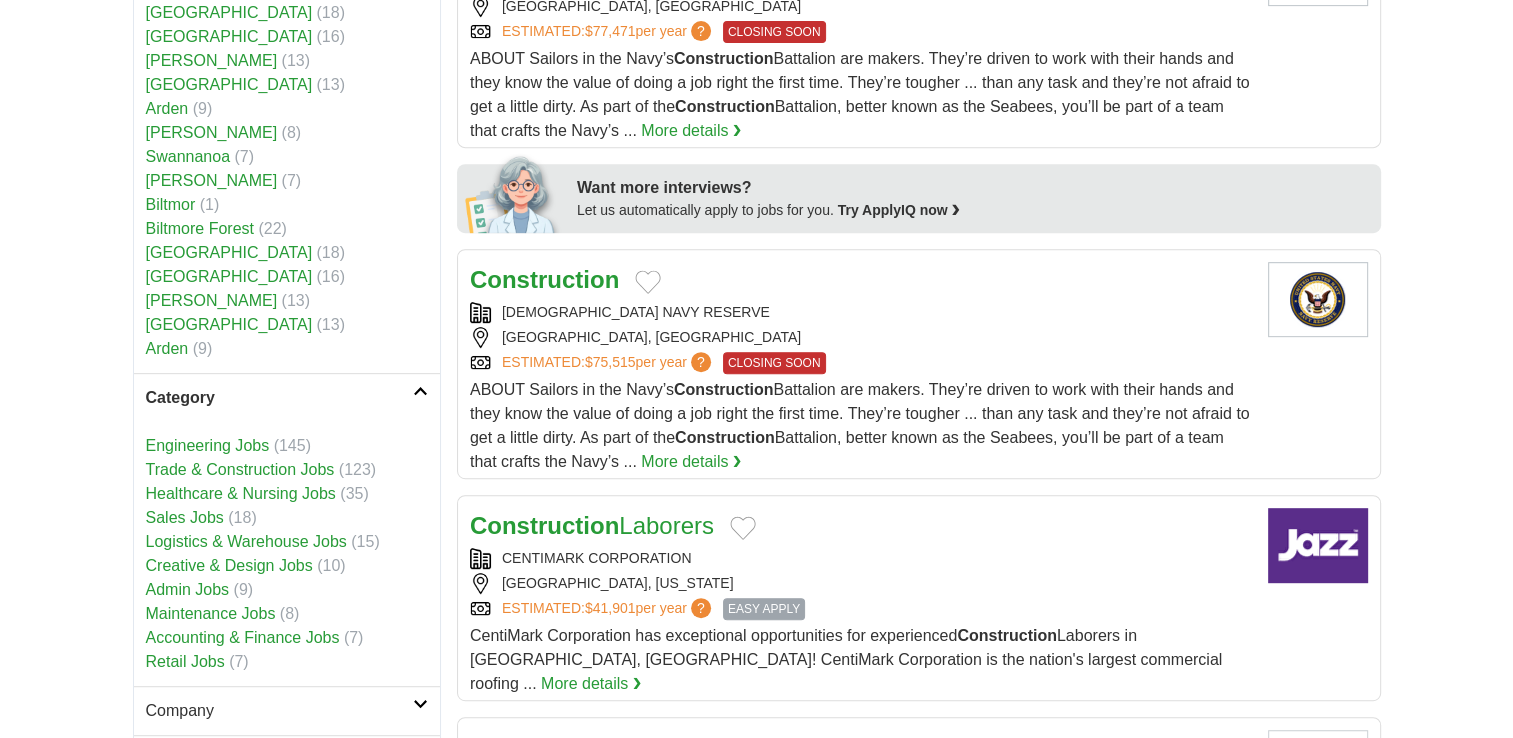 click on "Trade & Construction Jobs" at bounding box center (240, 469) 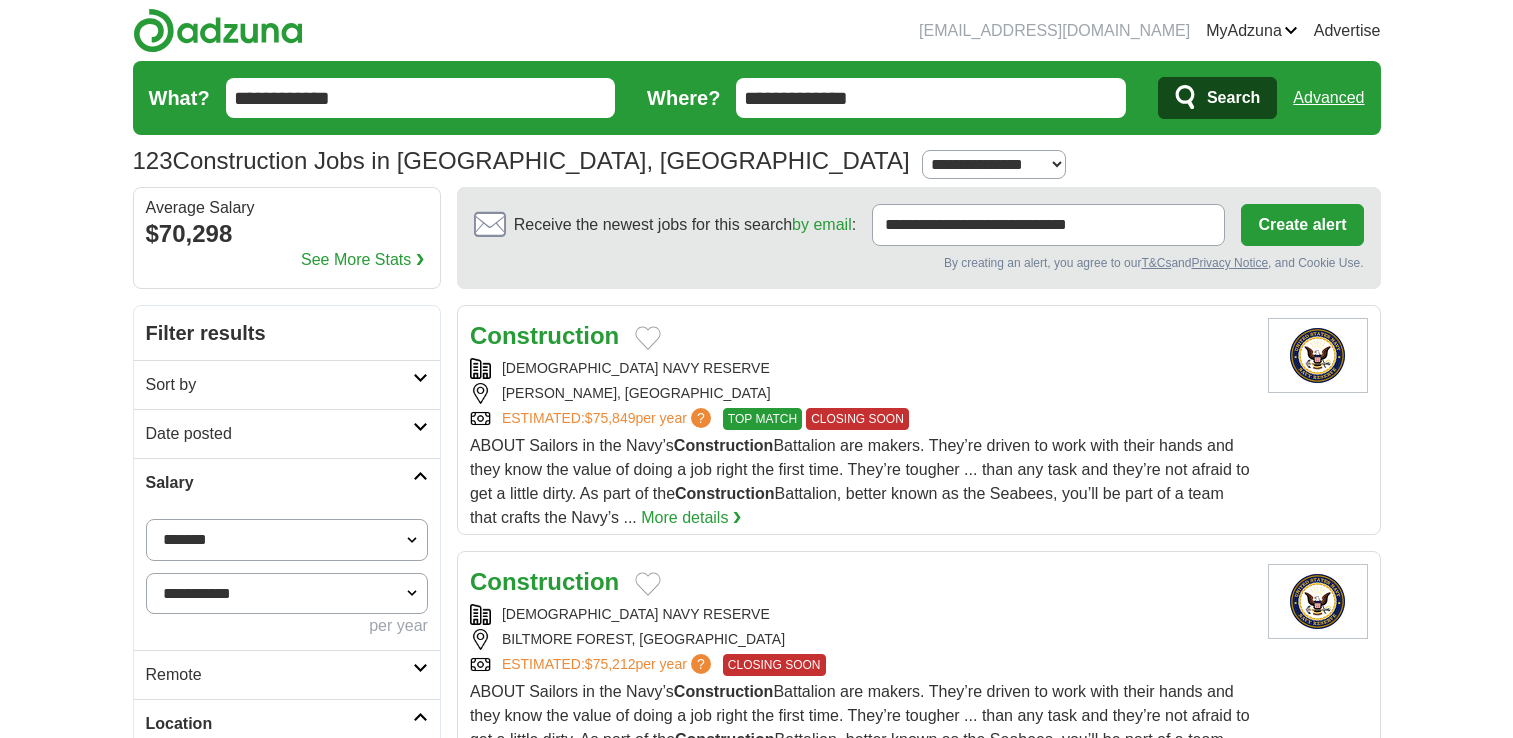 scroll, scrollTop: 0, scrollLeft: 0, axis: both 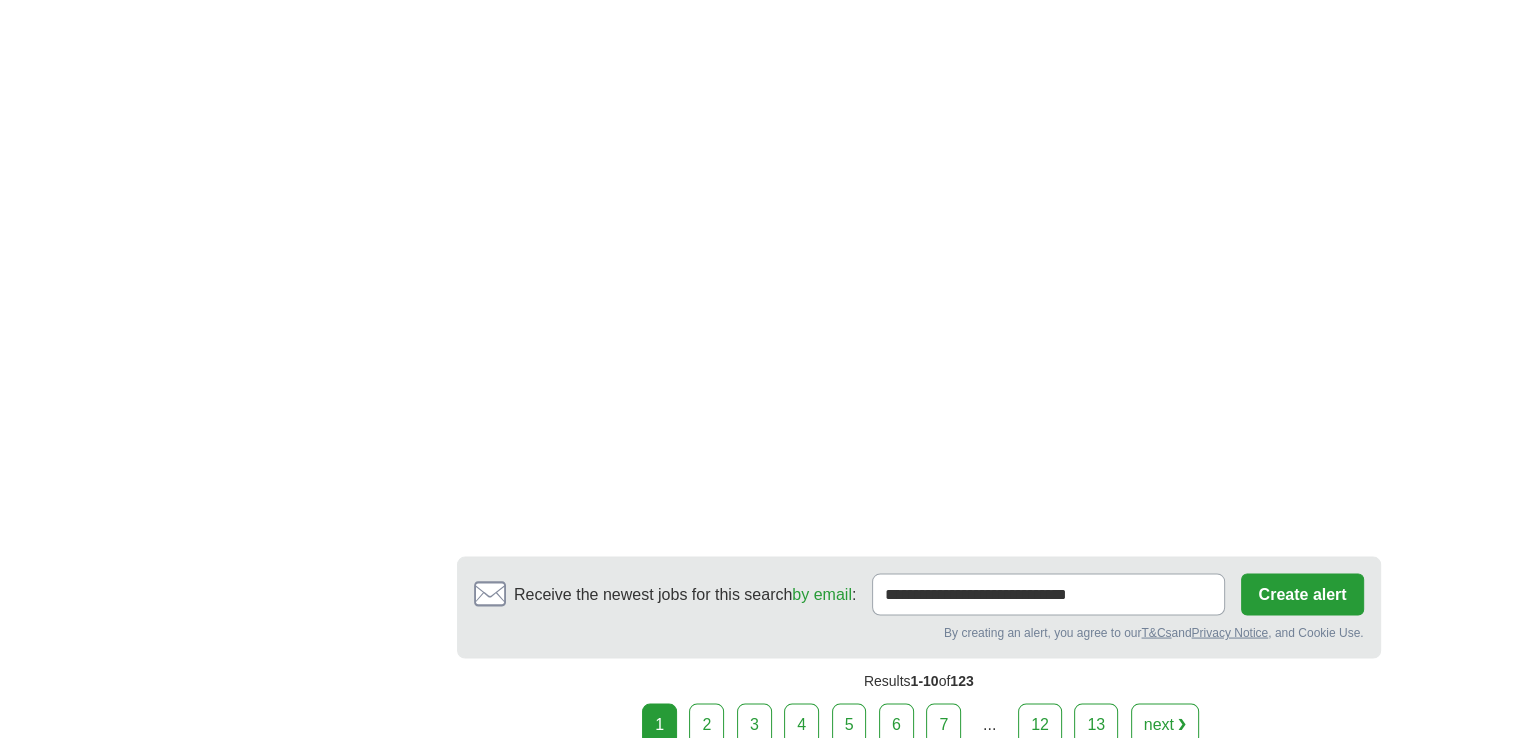 click on "next ❯" at bounding box center (1165, 724) 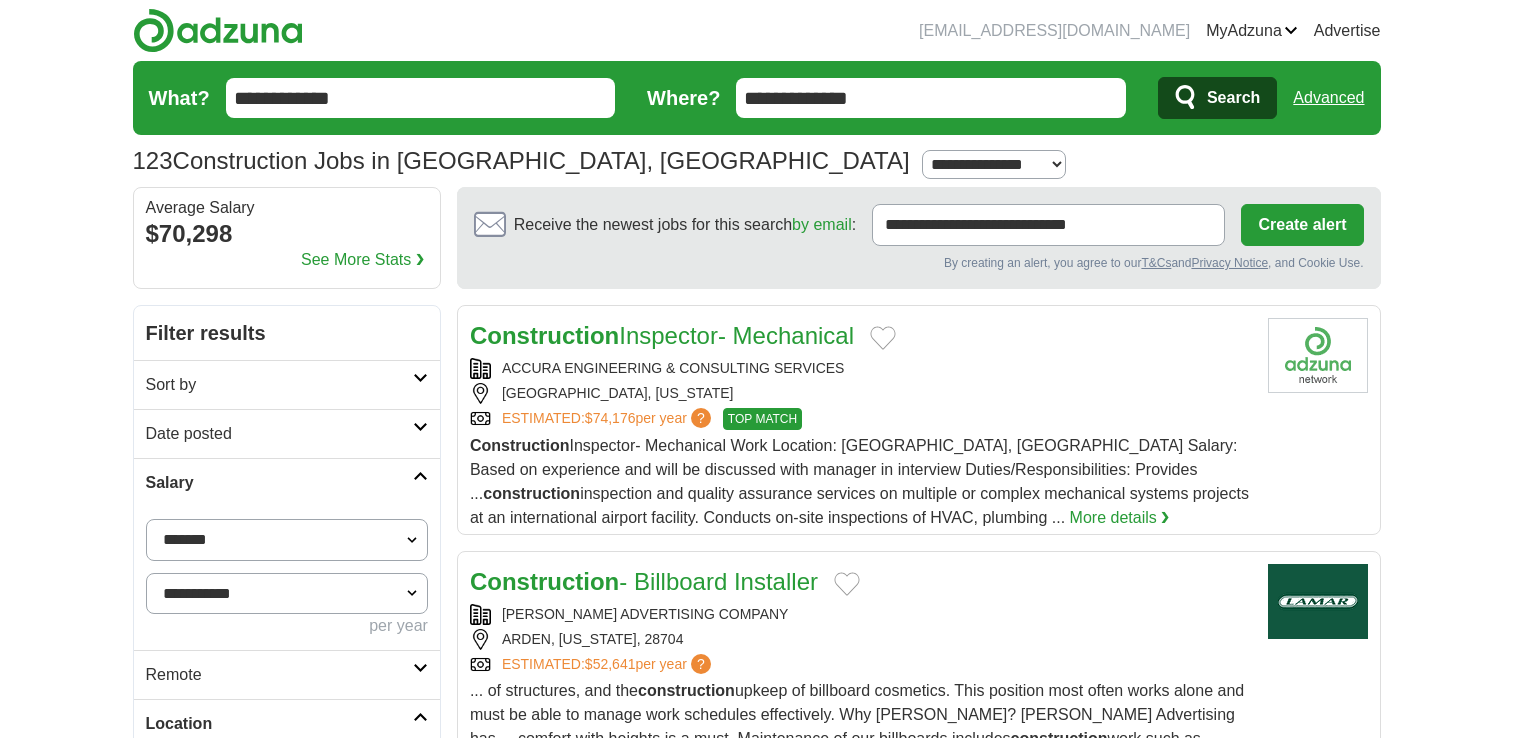scroll, scrollTop: 0, scrollLeft: 0, axis: both 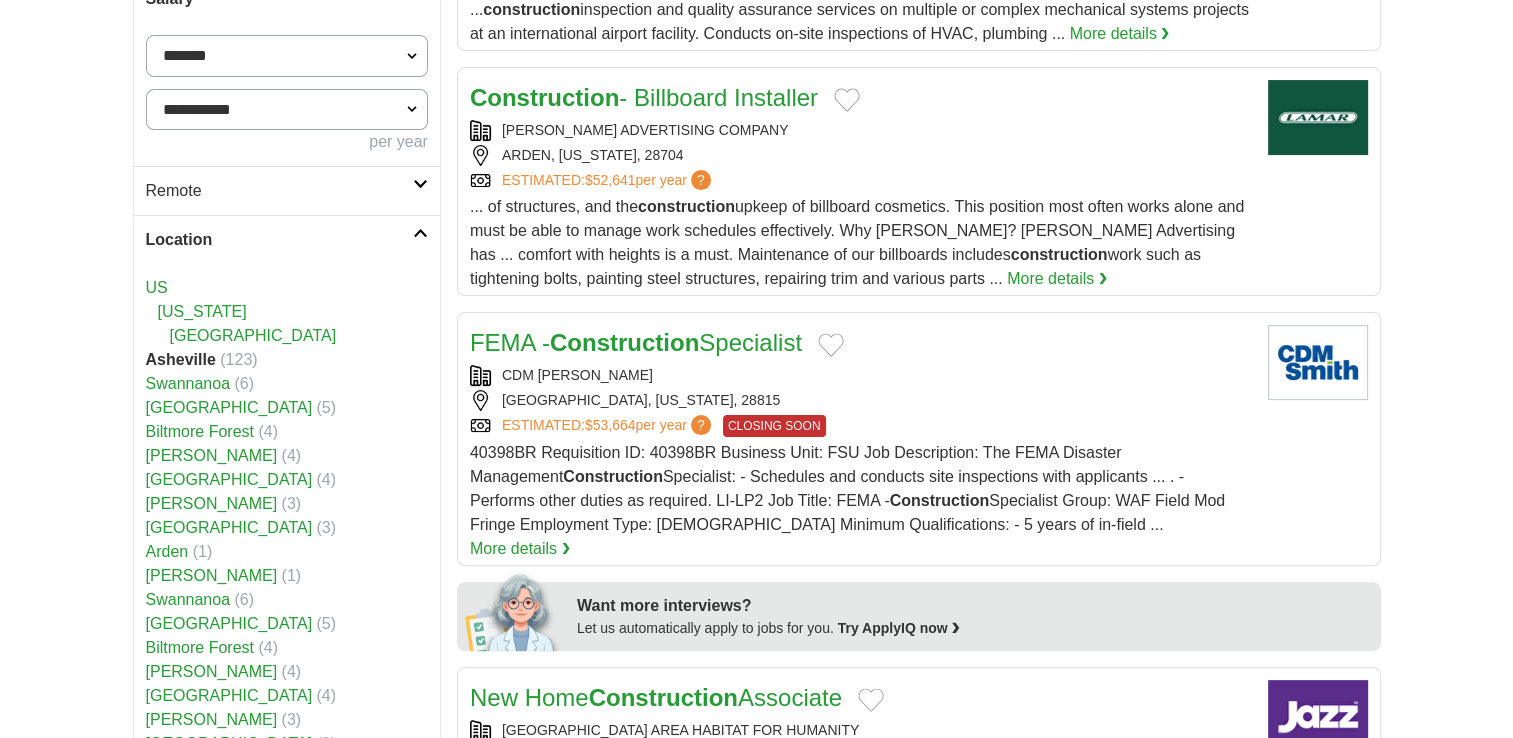 click on "?" at bounding box center (701, 425) 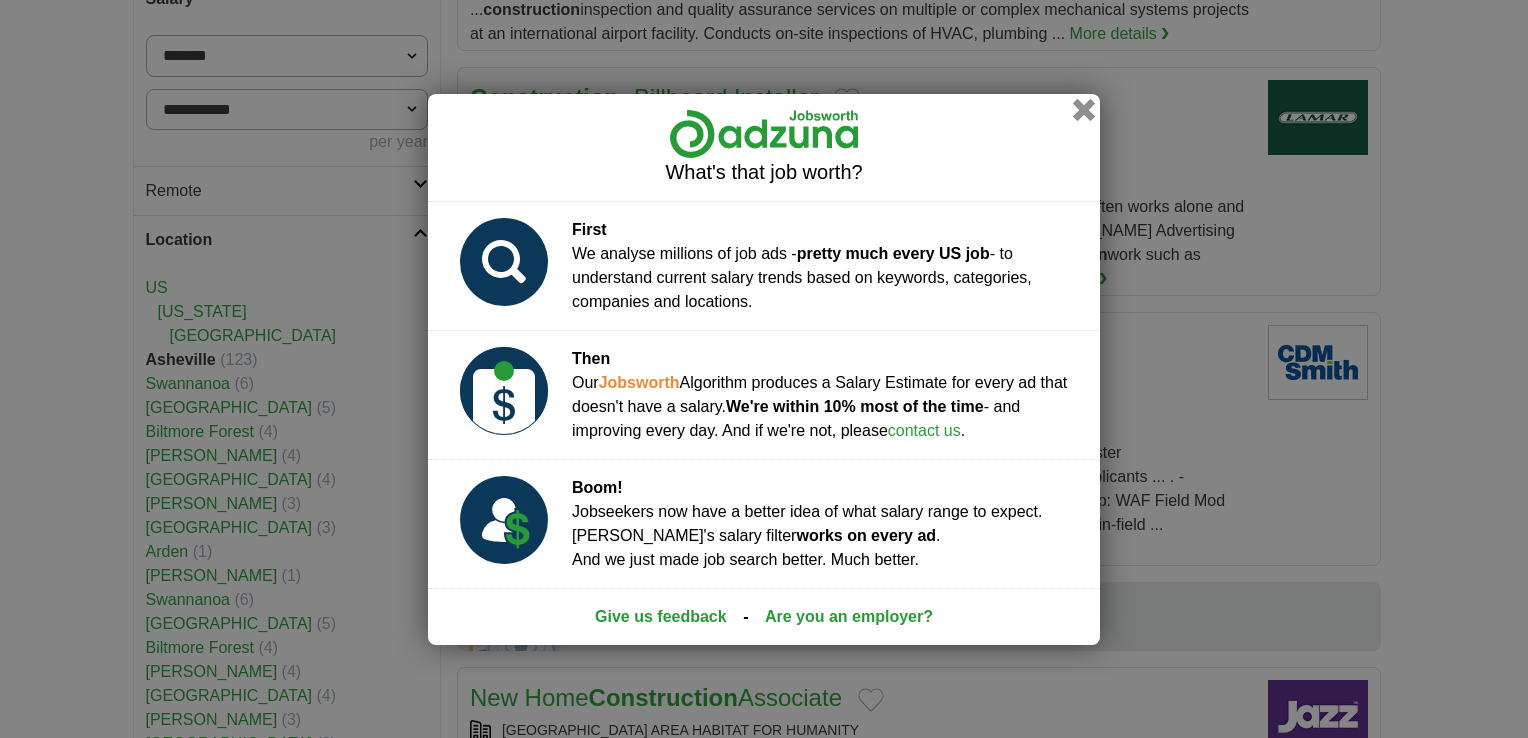 click at bounding box center (1084, 109) 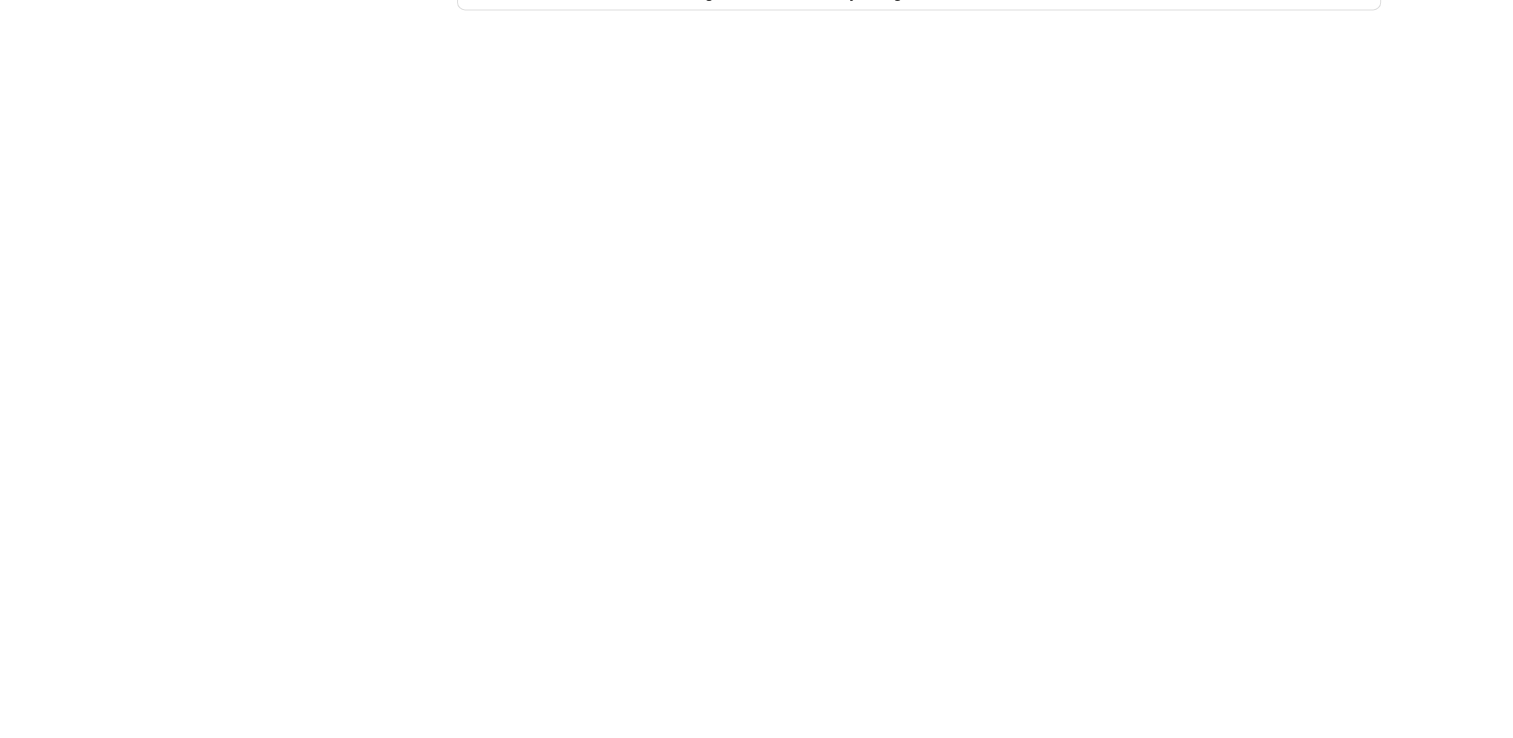 scroll, scrollTop: 3008, scrollLeft: 0, axis: vertical 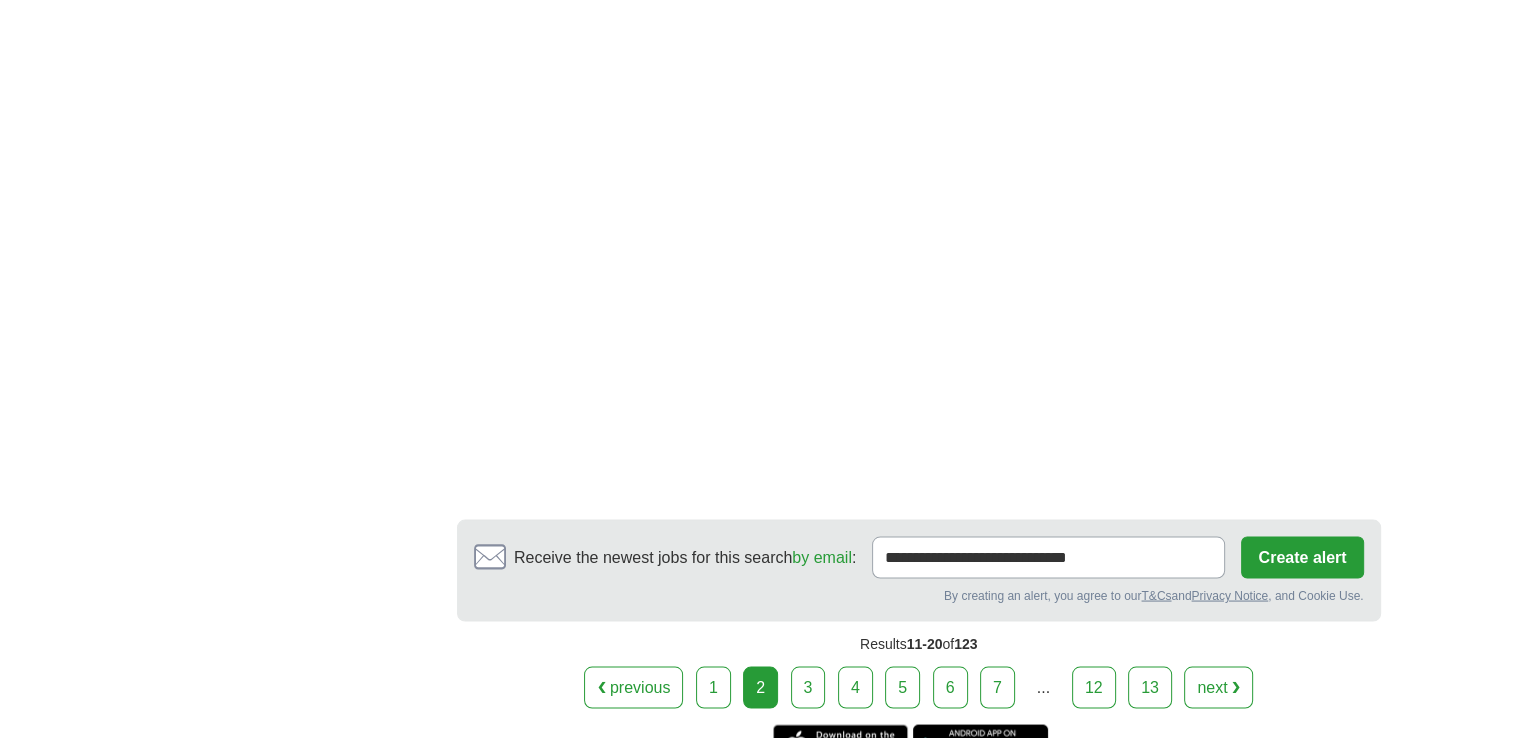 click on "next ❯" at bounding box center [1218, 687] 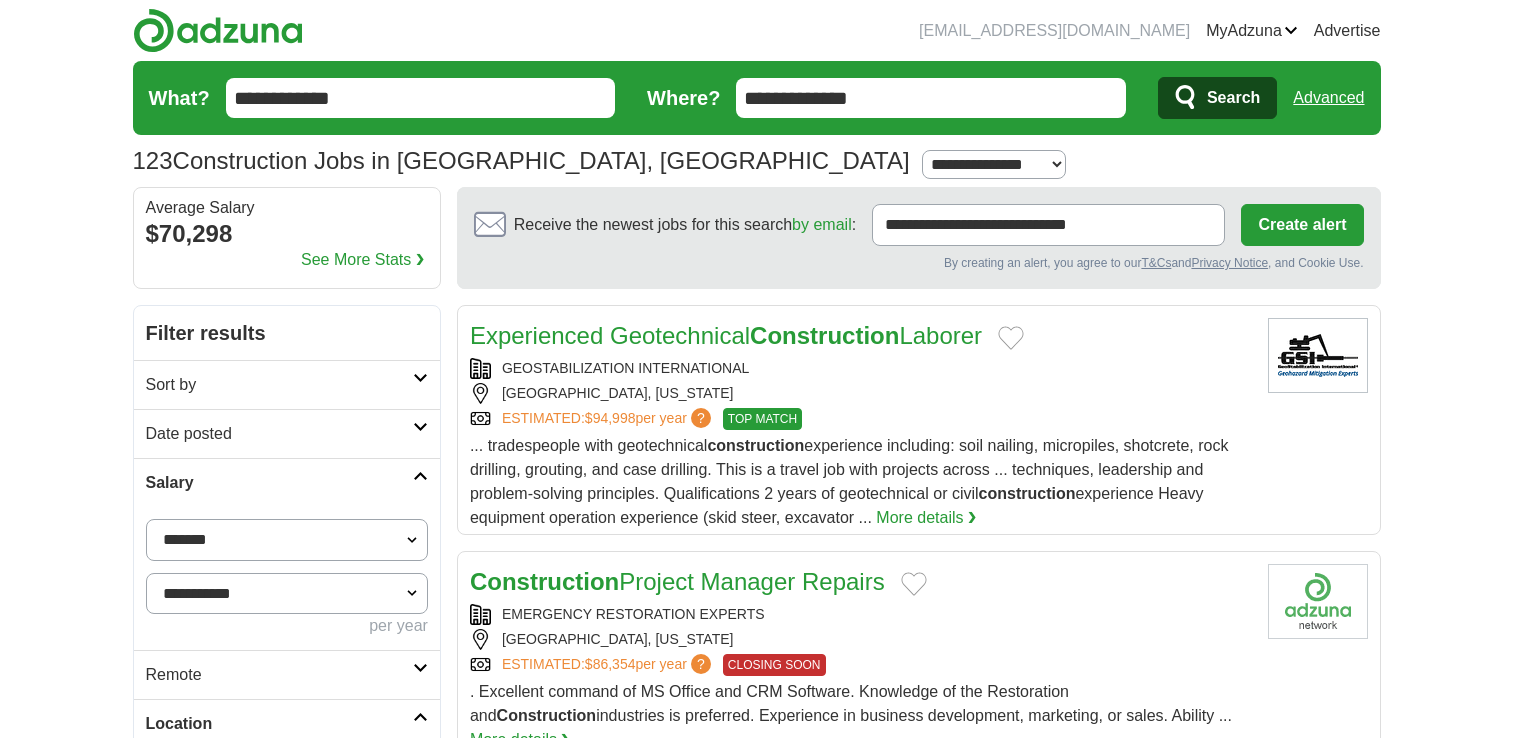 scroll, scrollTop: 0, scrollLeft: 0, axis: both 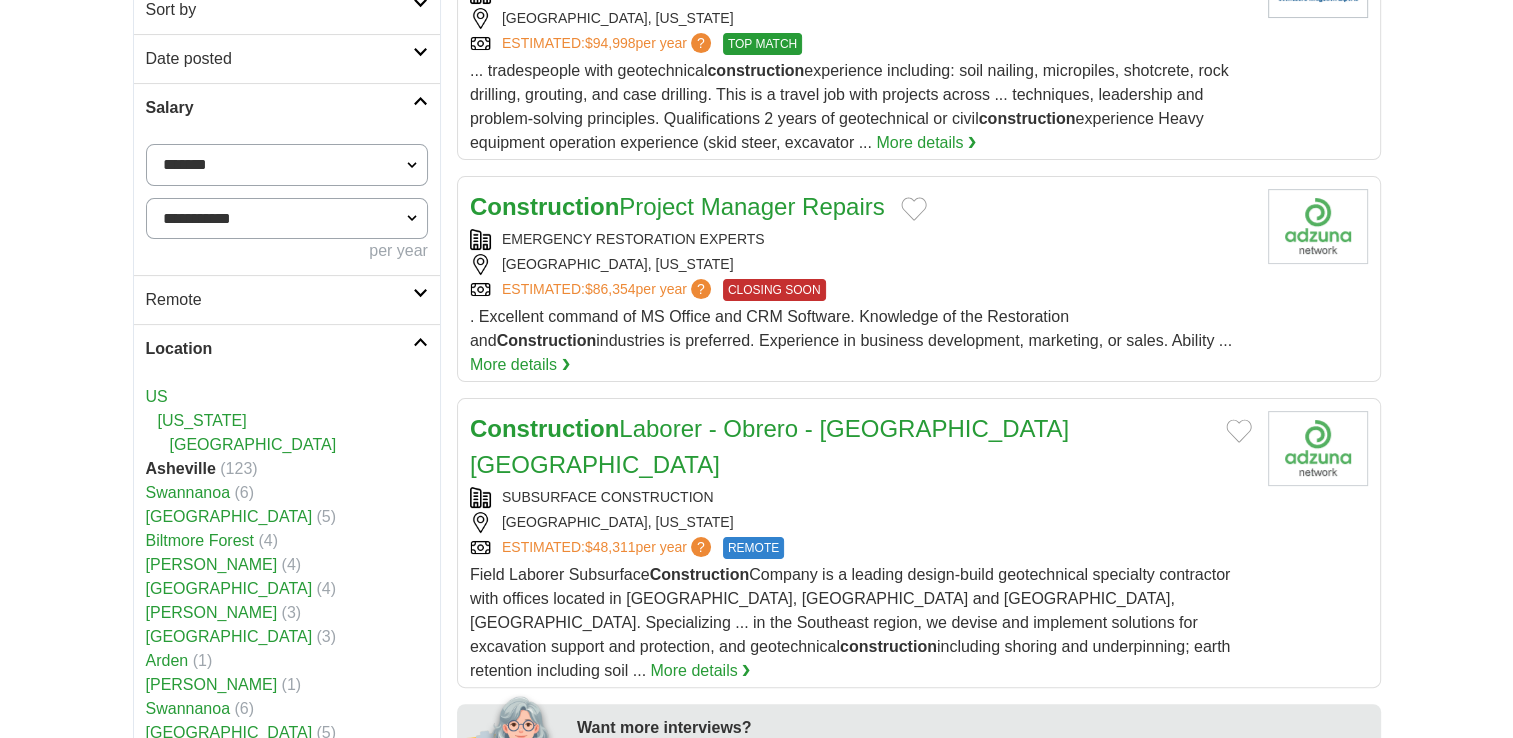 click on "More details ❯" at bounding box center [520, 365] 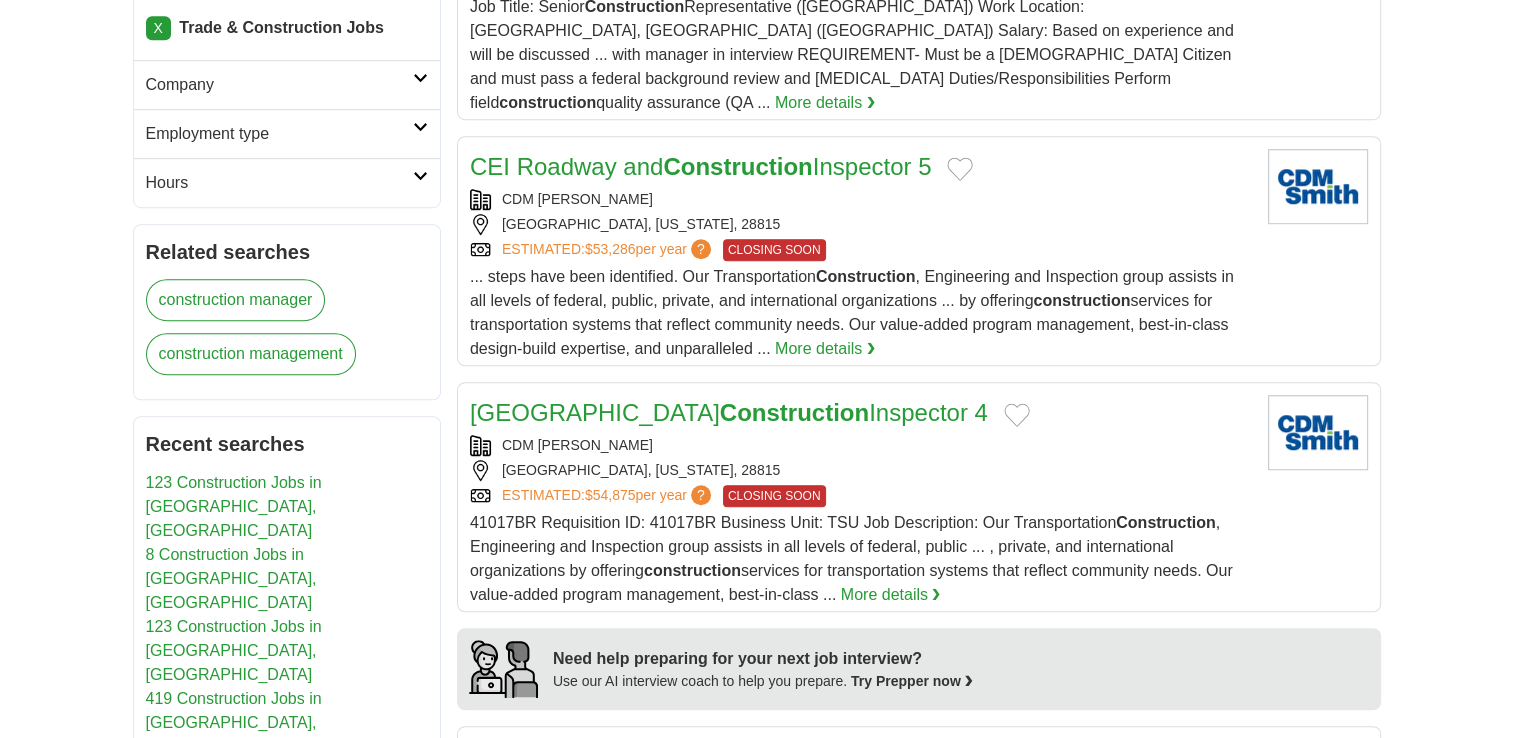 scroll, scrollTop: 1351, scrollLeft: 0, axis: vertical 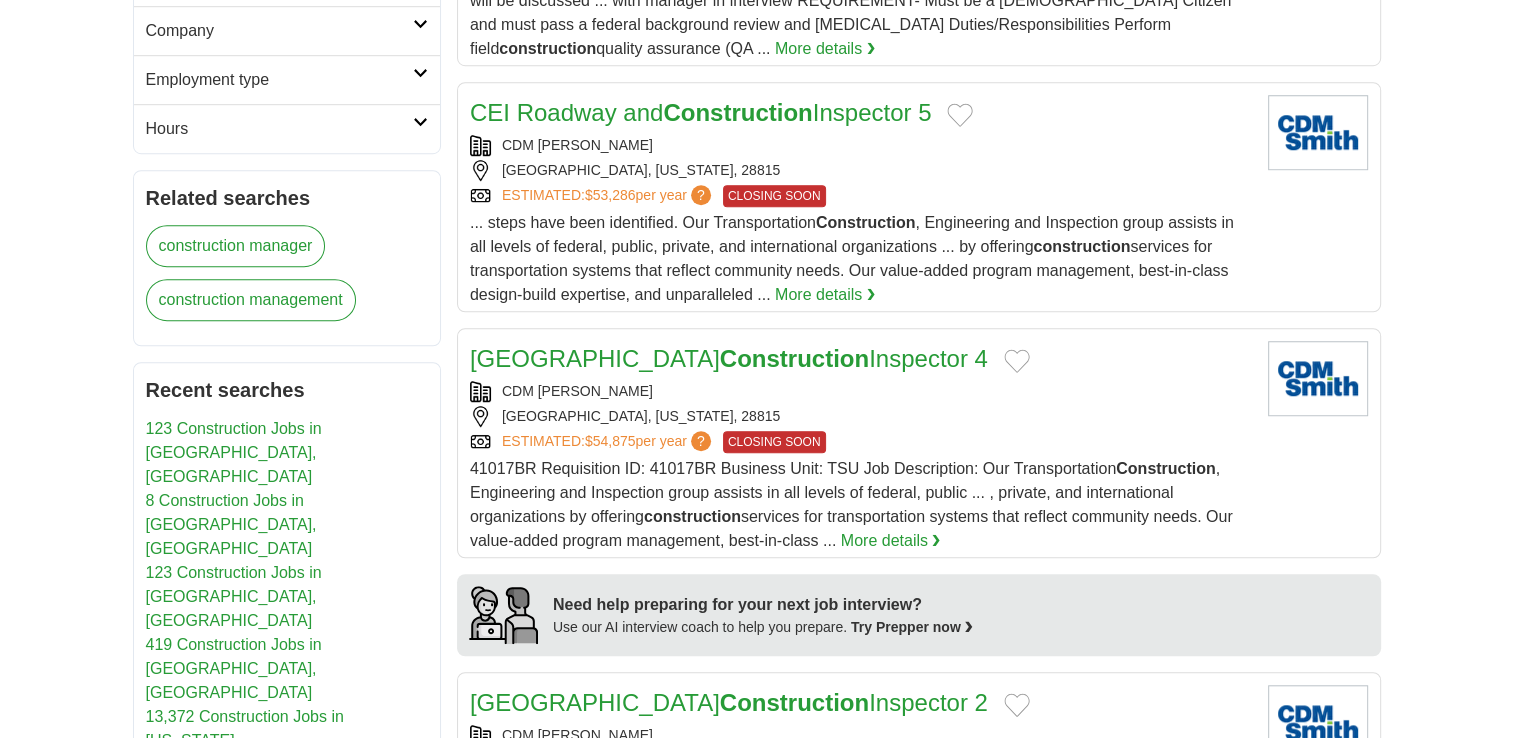 drag, startPoint x: 1508, startPoint y: 309, endPoint x: 1510, endPoint y: 326, distance: 17.117243 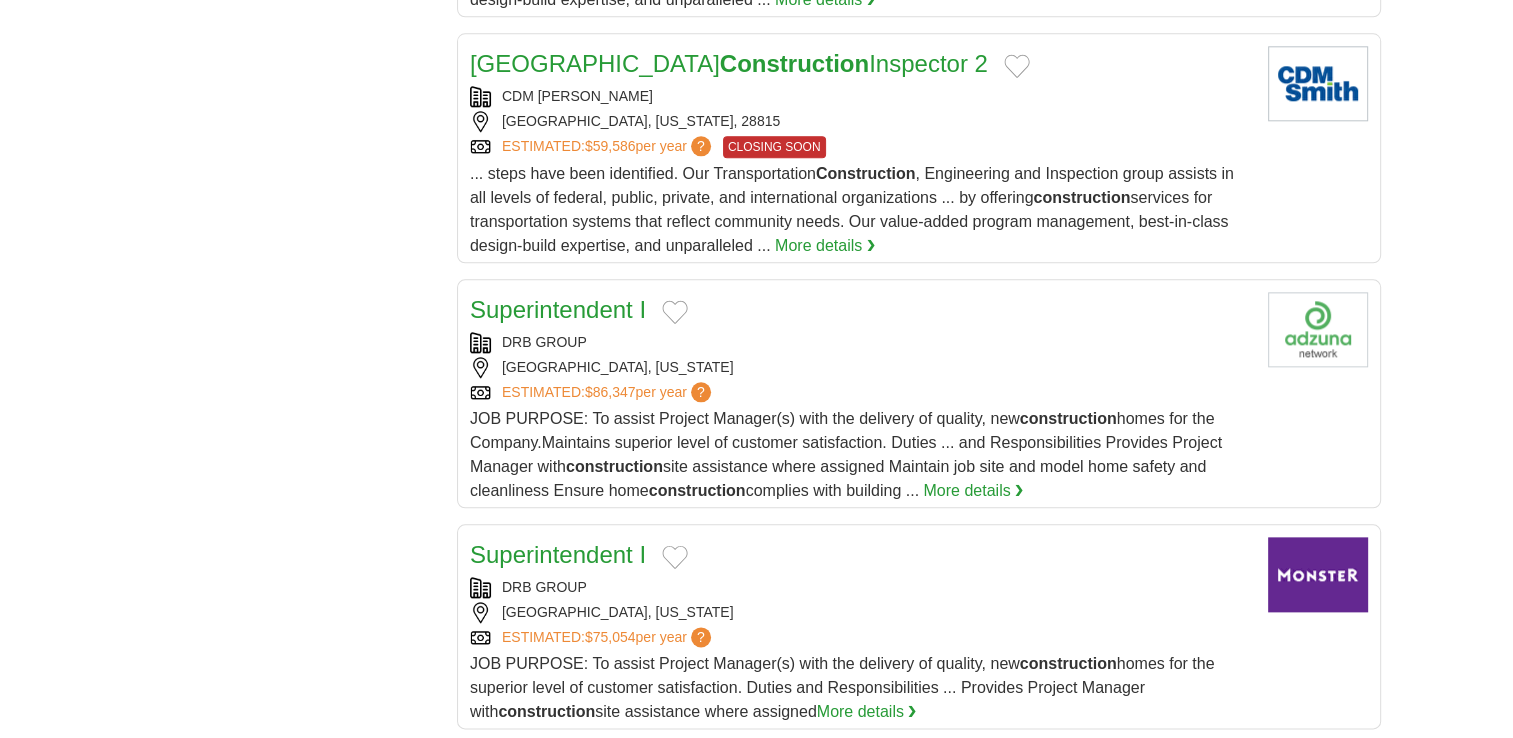 scroll, scrollTop: 2258, scrollLeft: 0, axis: vertical 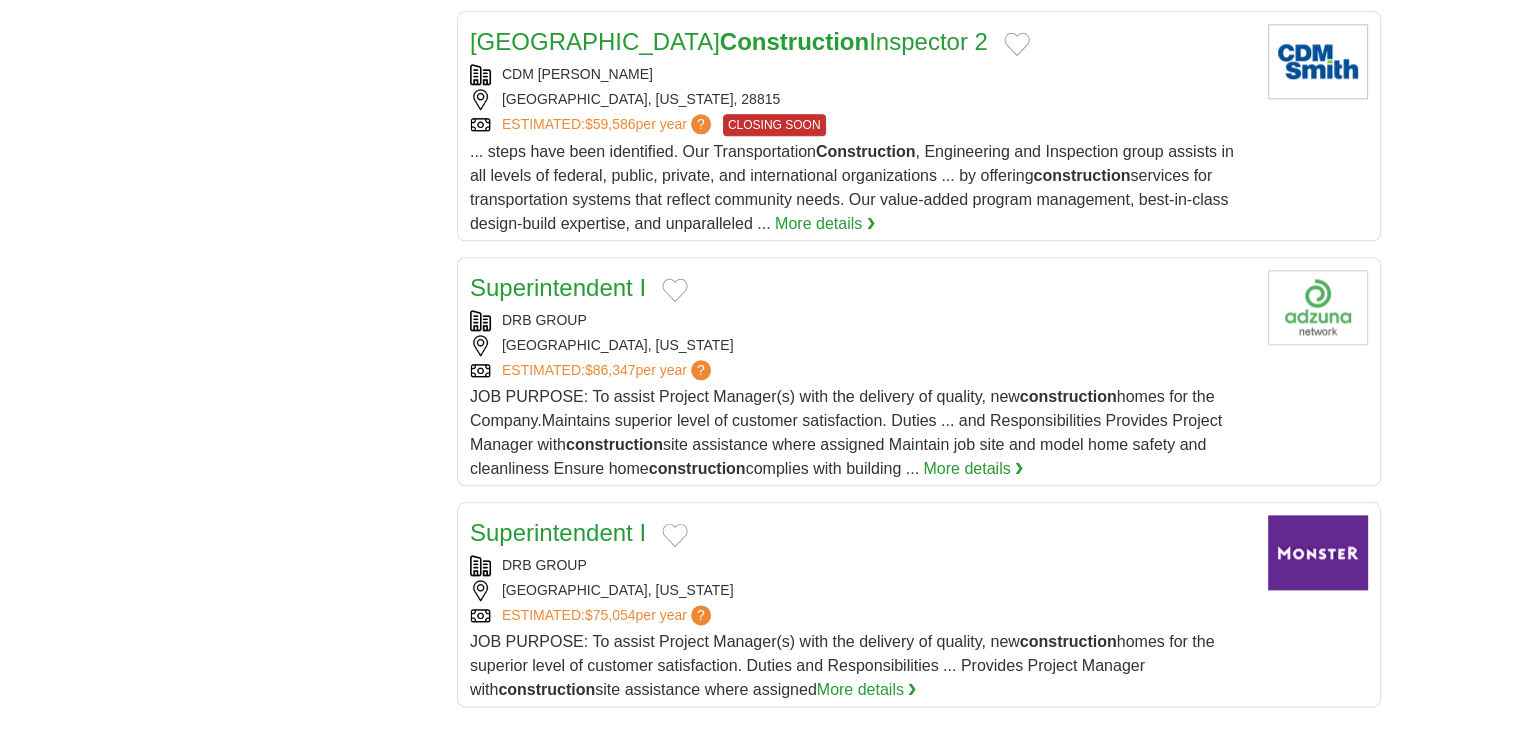 click on "More details ❯" at bounding box center (973, 469) 